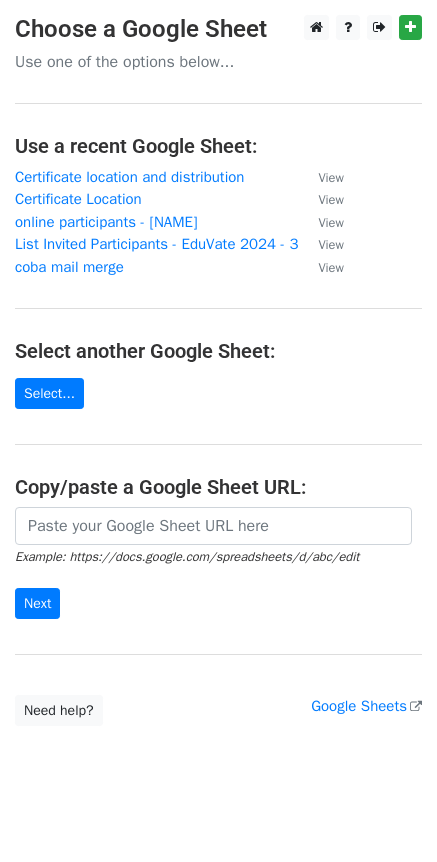 scroll, scrollTop: 0, scrollLeft: 0, axis: both 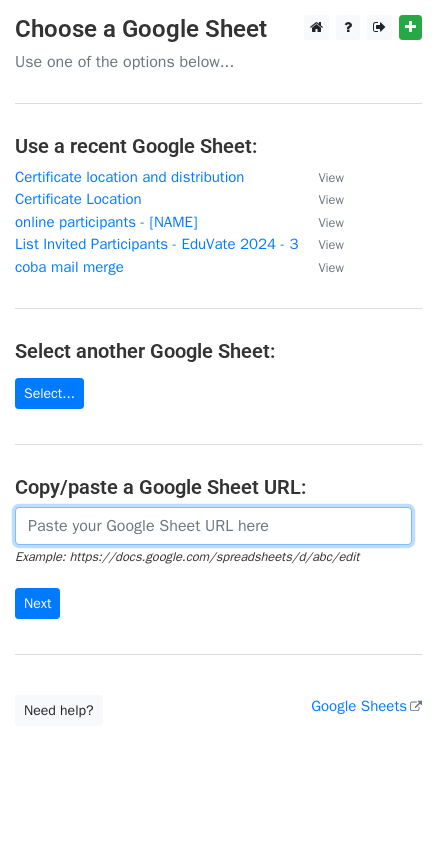 click at bounding box center [213, 526] 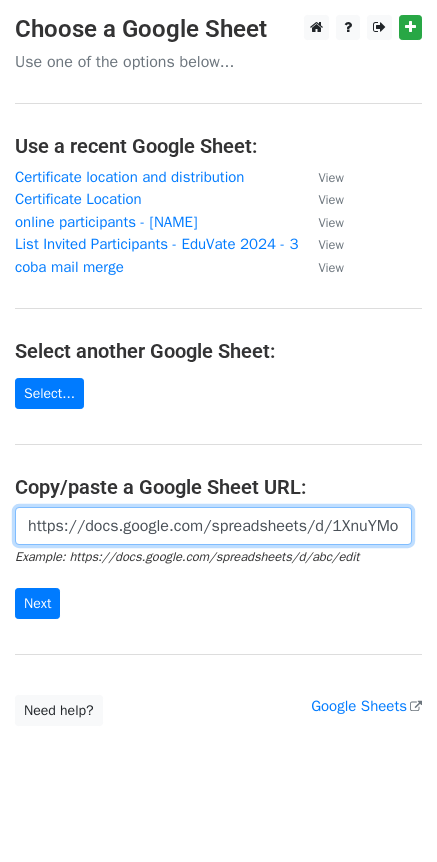 scroll, scrollTop: 0, scrollLeft: 580, axis: horizontal 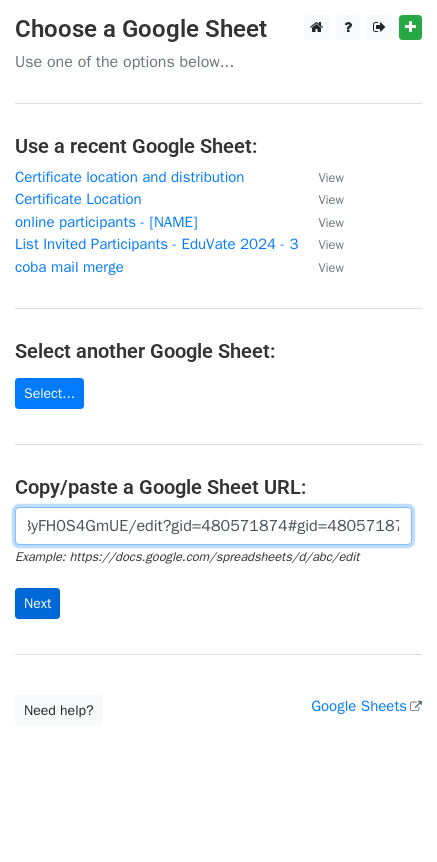 type on "https://docs.google.com/spreadsheets/d/1XnuYMoKVzPk7V8lMJjvFg-6AiIQdvpsd3yFH0S4GmUE/edit?gid=480571874#gid=480571874" 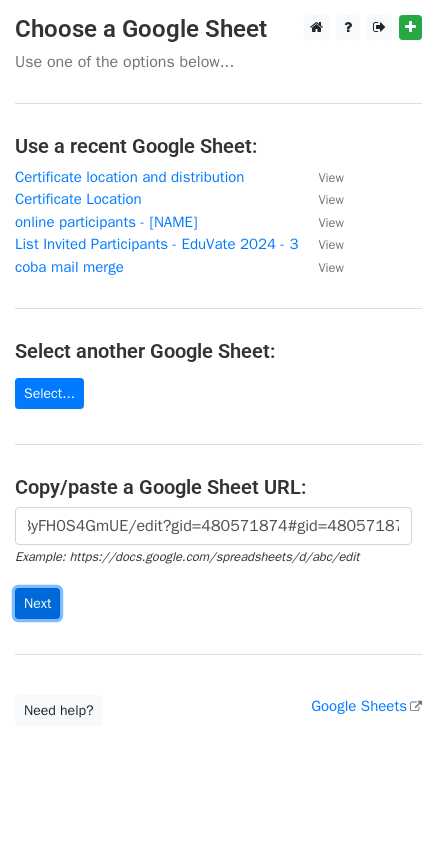 click on "Next" at bounding box center (37, 603) 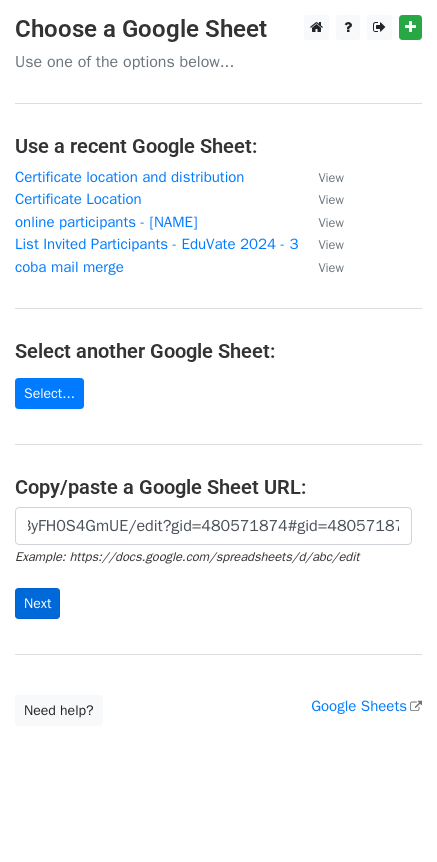 scroll, scrollTop: 0, scrollLeft: 0, axis: both 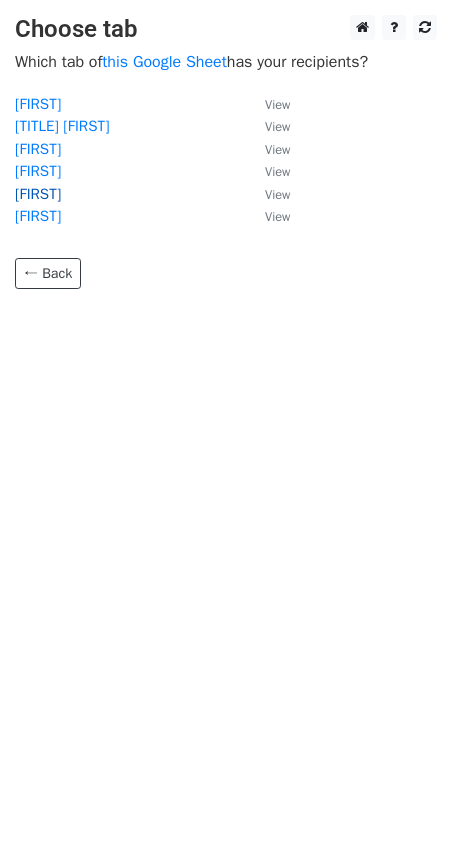 click on "[FIRST]" at bounding box center (38, 194) 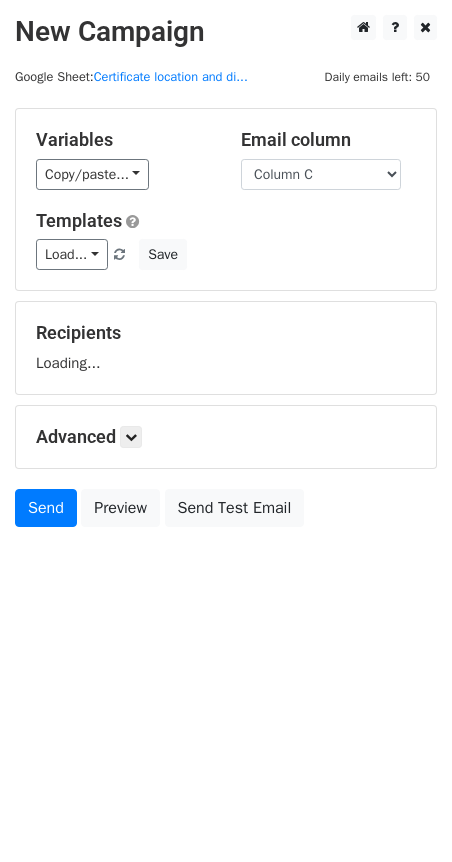 scroll, scrollTop: 0, scrollLeft: 0, axis: both 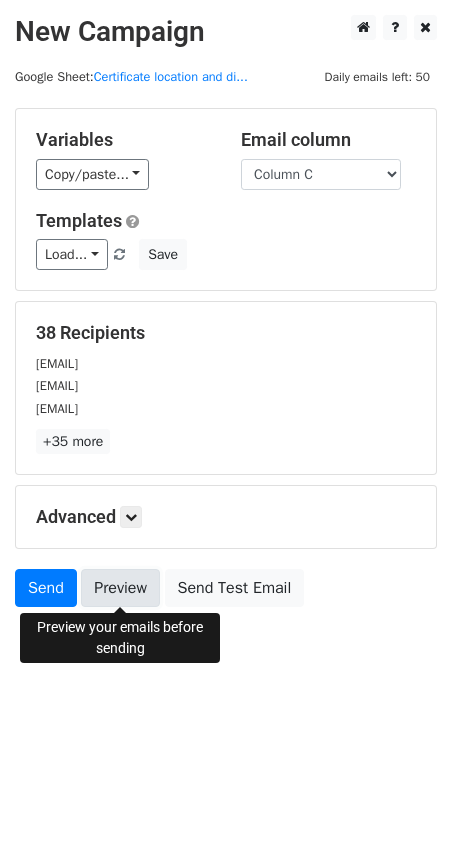 click on "Preview" at bounding box center (120, 588) 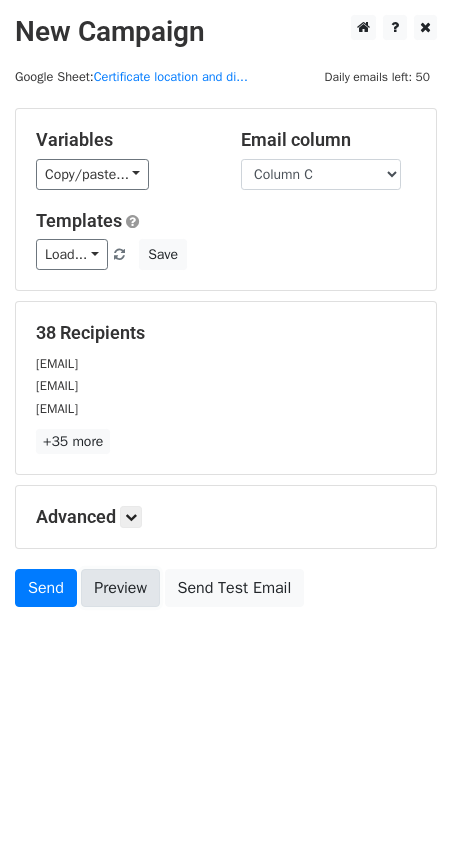click on "Preview" at bounding box center (120, 588) 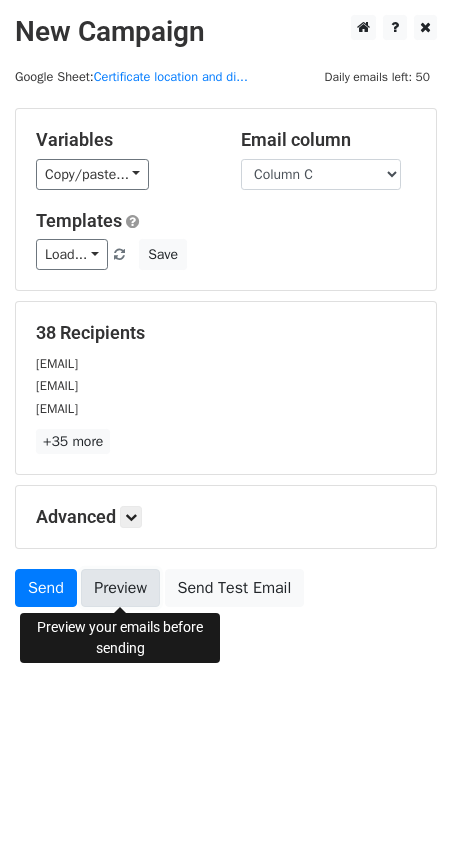 click on "Preview" at bounding box center (120, 588) 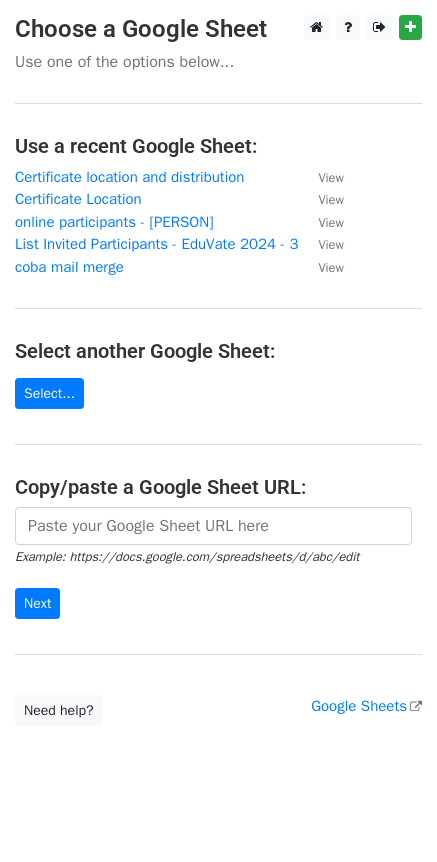scroll, scrollTop: 0, scrollLeft: 0, axis: both 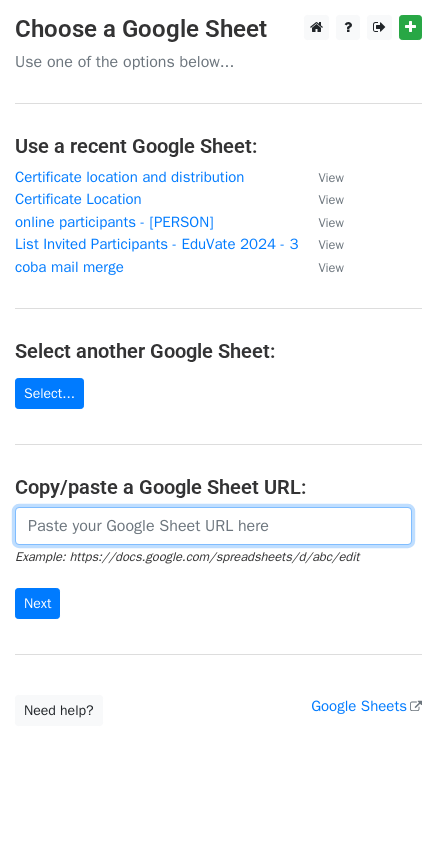 click at bounding box center (213, 526) 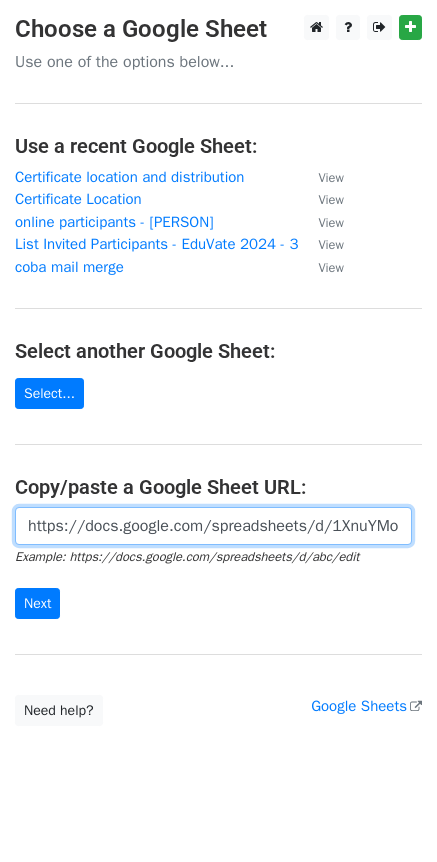 scroll, scrollTop: 0, scrollLeft: 580, axis: horizontal 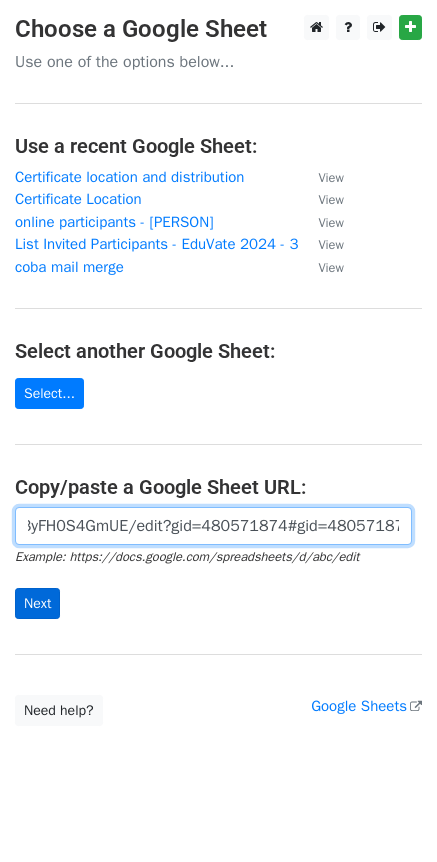 type on "https://docs.google.com/spreadsheets/d/1XnuYMoKVzPk7V8lMJjvFg-6AiIQdvpsd3yFH0S4GmUE/edit?gid=480571874#gid=480571874" 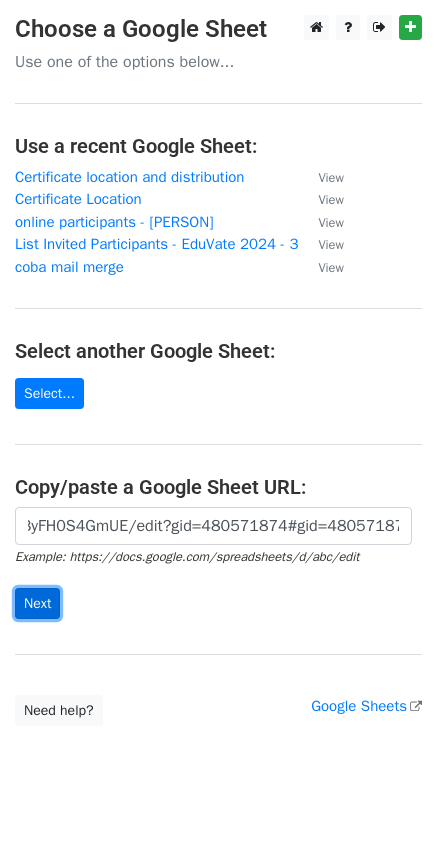 click on "Next" at bounding box center (37, 603) 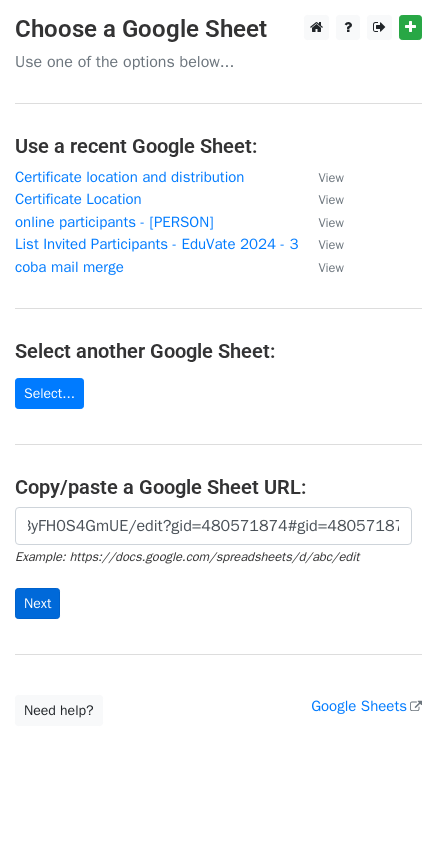 scroll, scrollTop: 0, scrollLeft: 0, axis: both 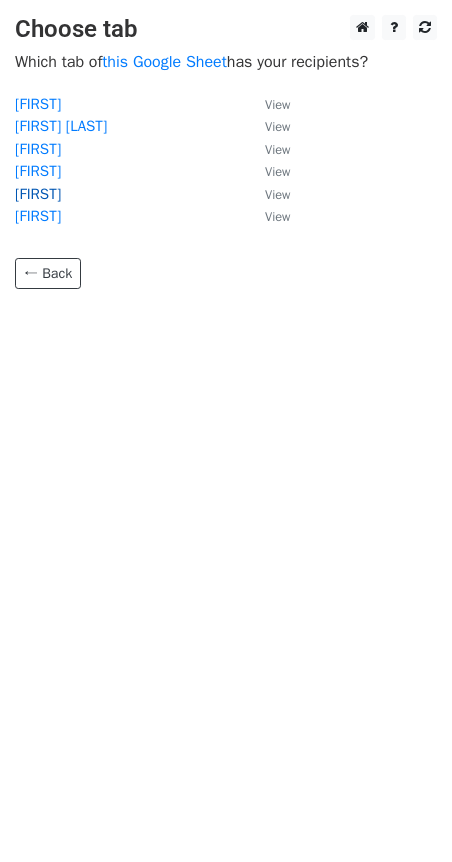 click on "Najib" at bounding box center [38, 194] 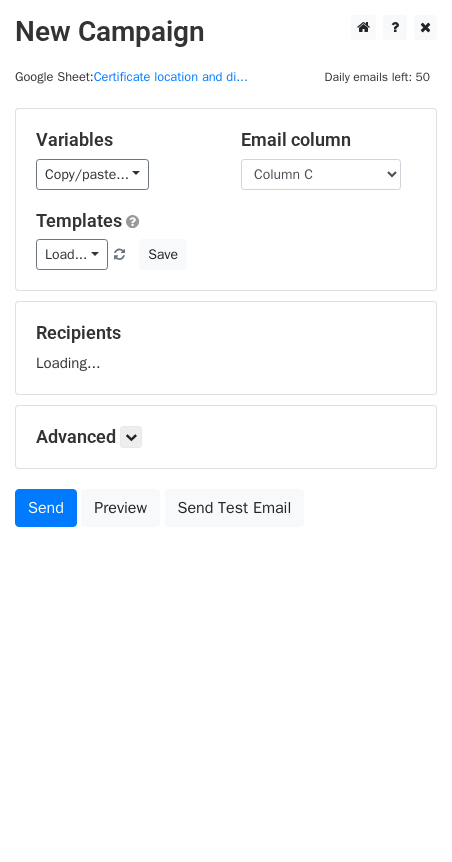 scroll, scrollTop: 0, scrollLeft: 0, axis: both 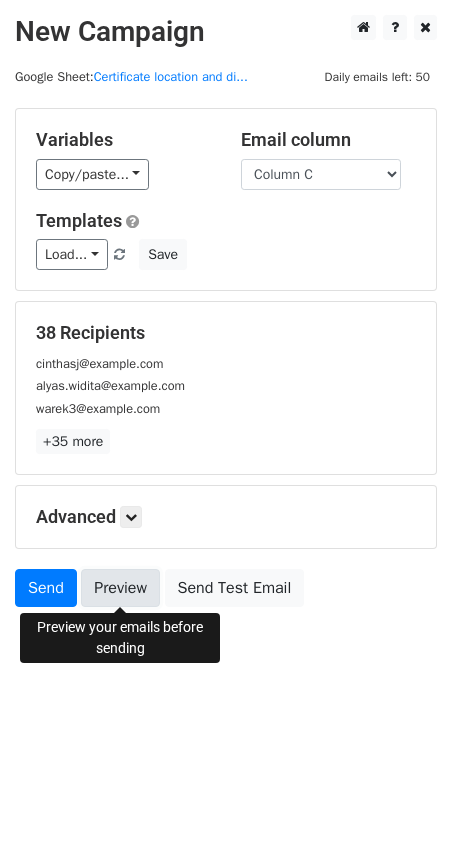 click on "Preview" at bounding box center (120, 588) 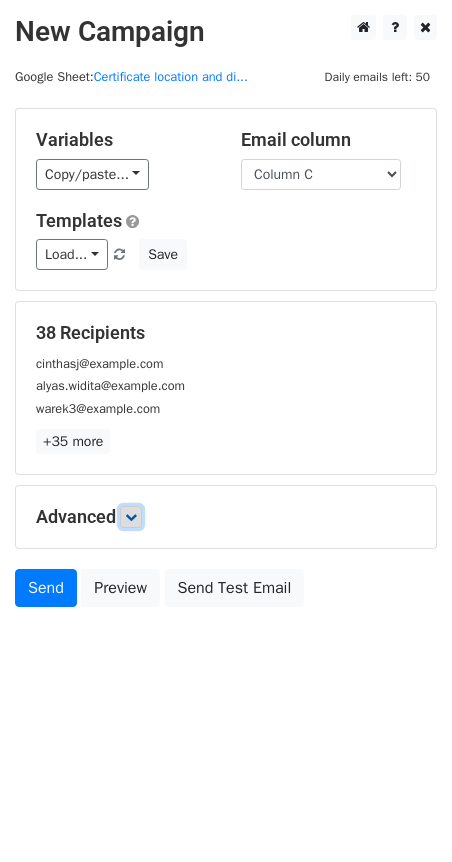 click at bounding box center (131, 517) 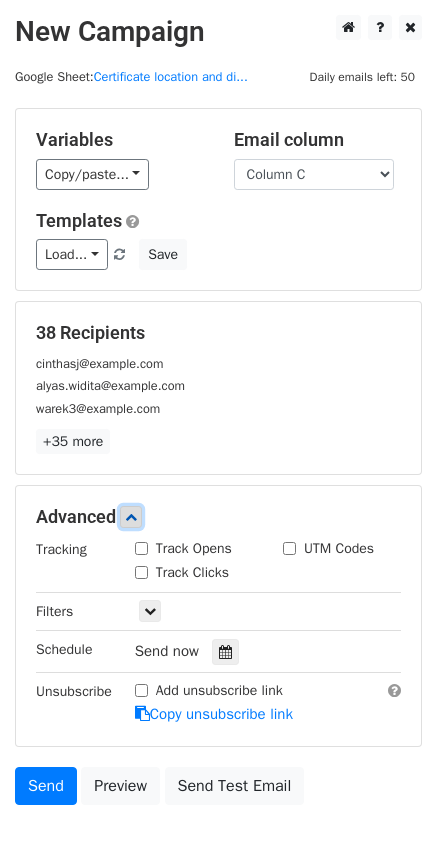 click at bounding box center [131, 517] 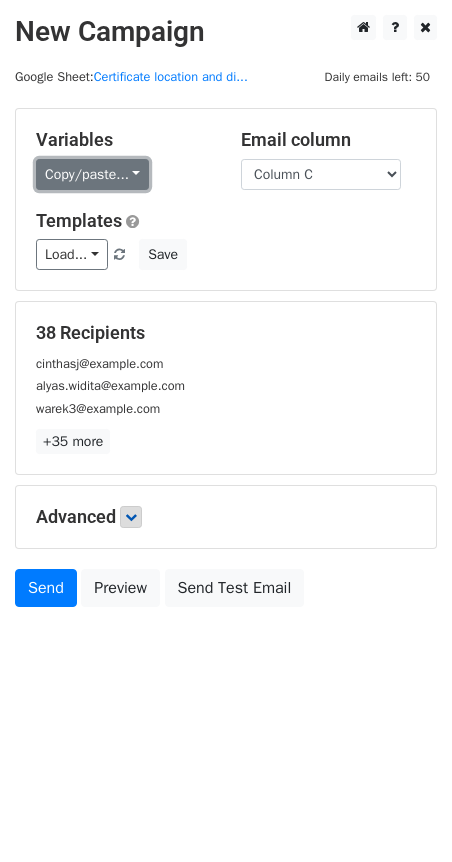 click on "Copy/paste..." at bounding box center (92, 174) 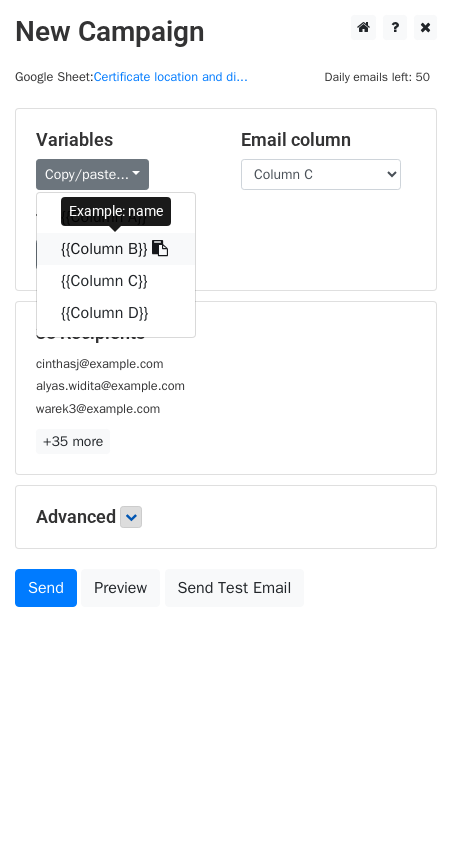 click at bounding box center [160, 248] 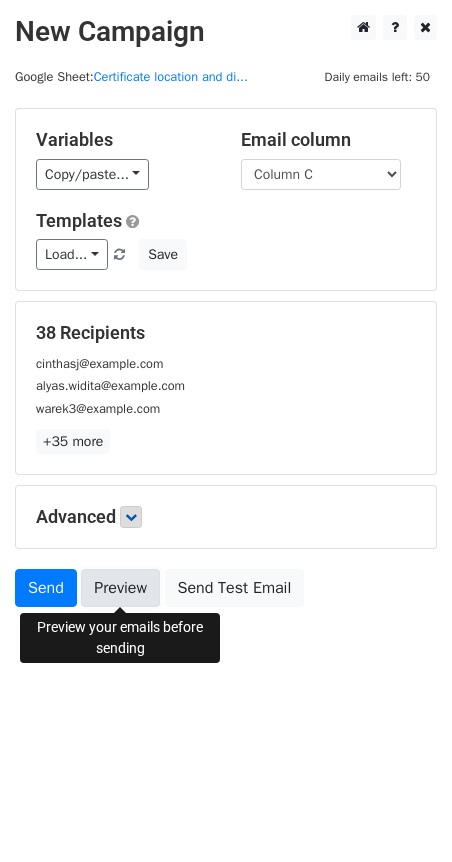 click on "Preview" at bounding box center [120, 588] 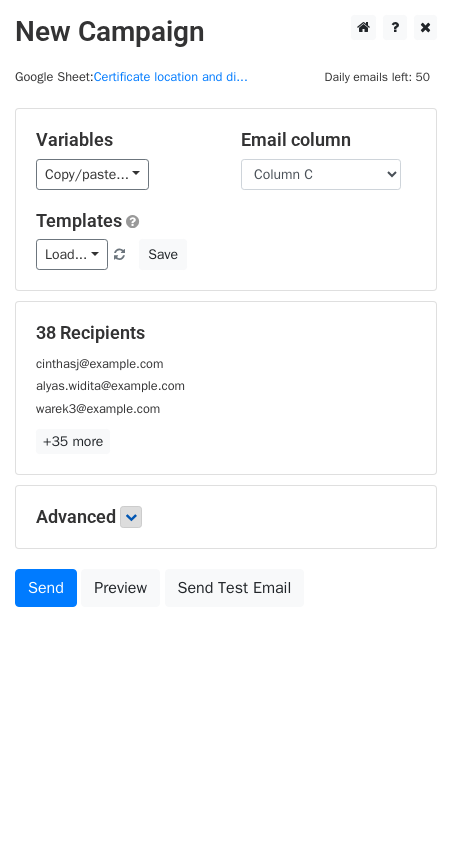 click on "Copy/paste...
{{Column A}}
{{Column B}}
{{Column C}}
{{Column D}}" at bounding box center [123, 174] 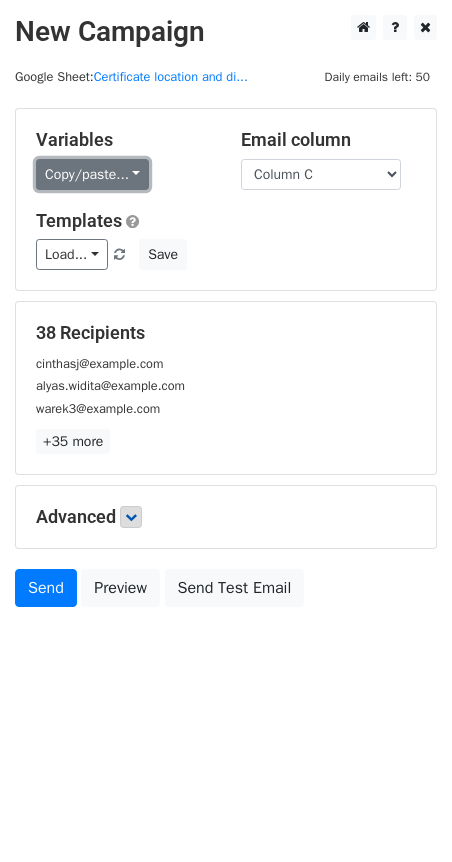 click on "Copy/paste..." at bounding box center [92, 174] 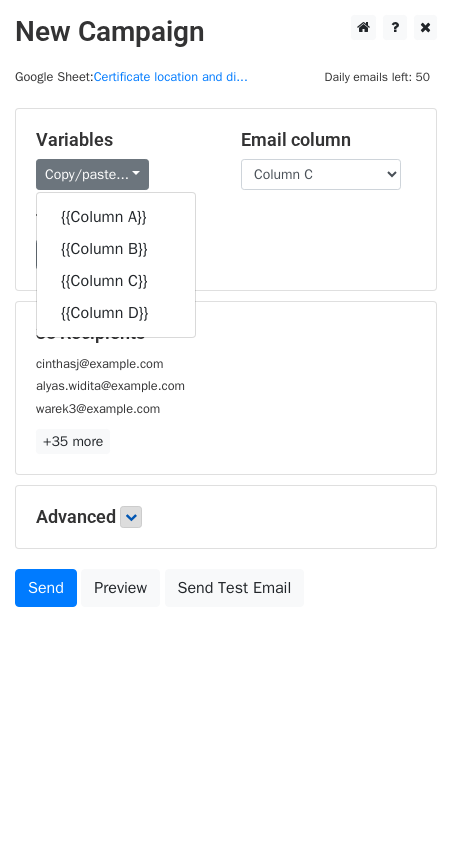 click on "Copy/paste...
{{Column A}}
{{Column B}}
{{Column C}}
{{Column D}}" at bounding box center (123, 174) 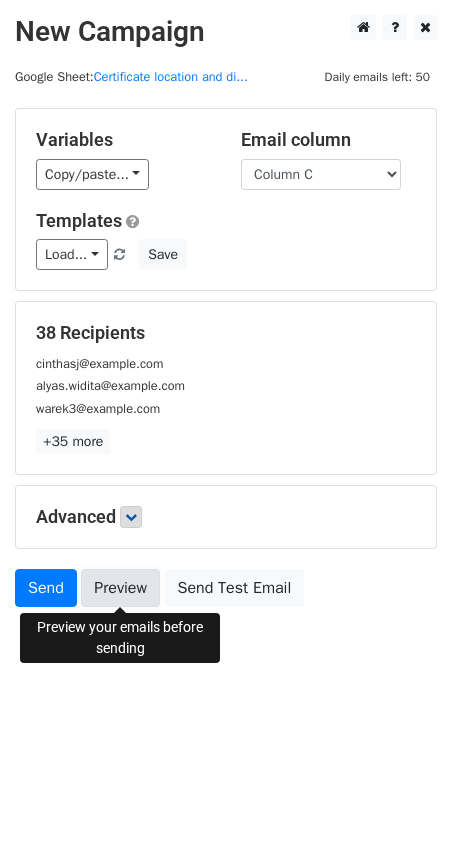 click on "Preview" at bounding box center [120, 588] 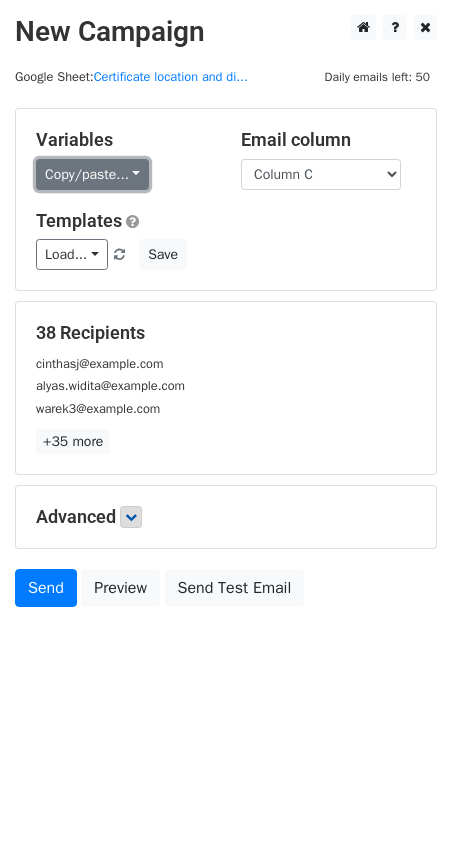 click on "Copy/paste..." at bounding box center [92, 174] 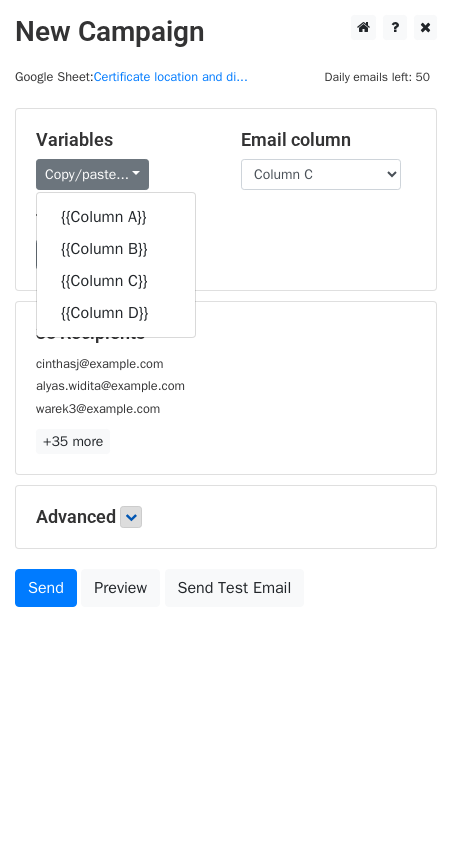 click on "Copy/paste...
{{Column A}}
{{Column B}}
{{Column C}}
{{Column D}}" at bounding box center (123, 174) 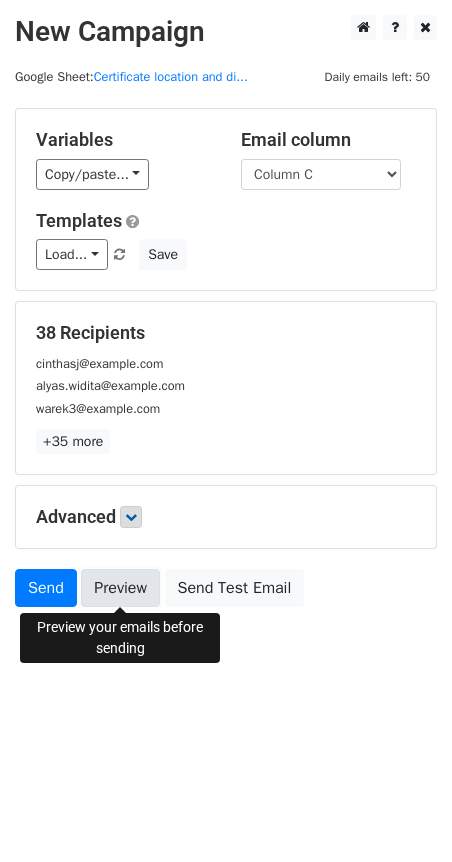click on "Preview" at bounding box center (120, 588) 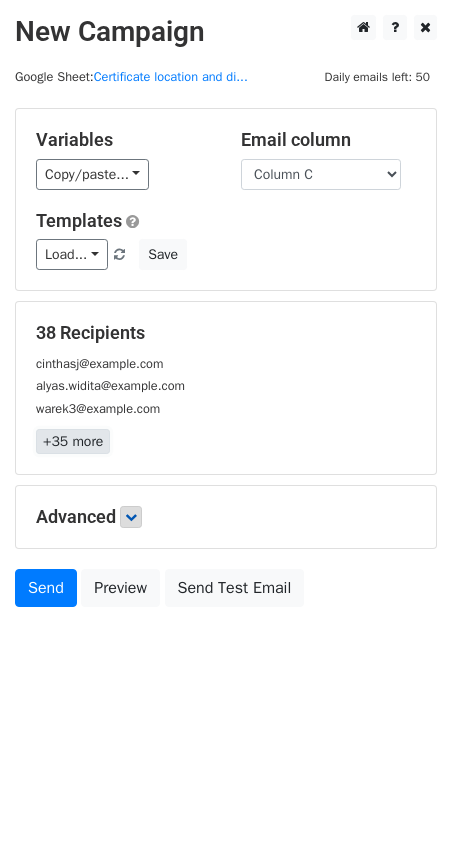 click on "+35 more" at bounding box center (73, 441) 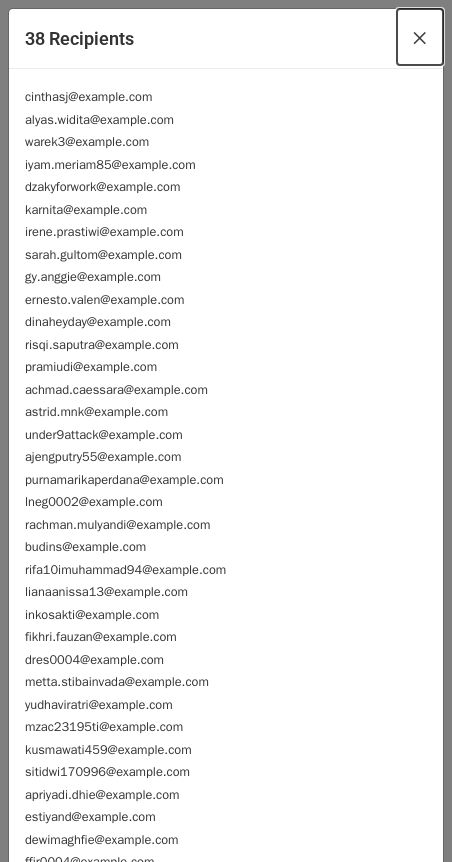 click on "×" at bounding box center (420, 37) 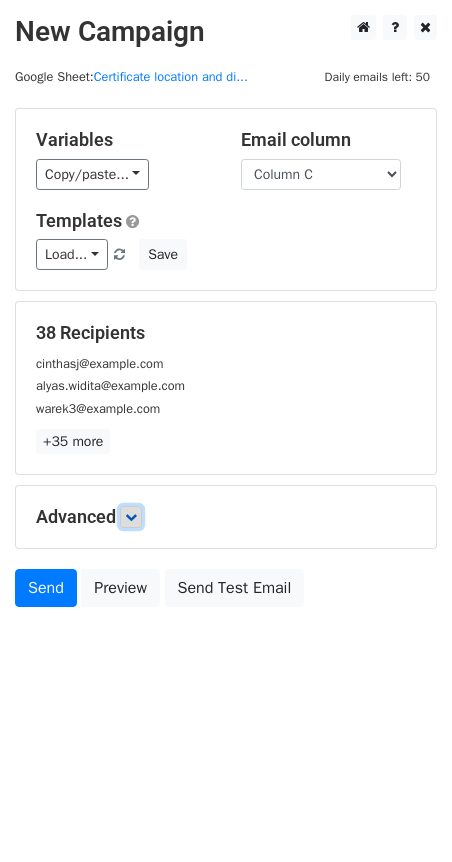 click at bounding box center [131, 517] 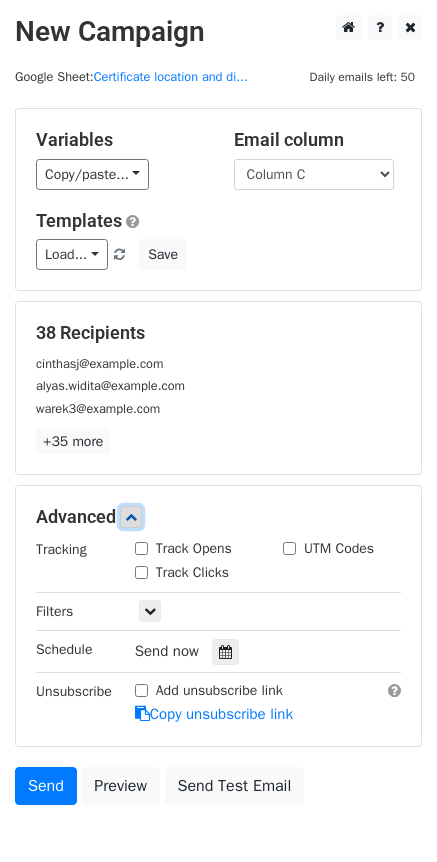 click at bounding box center [131, 517] 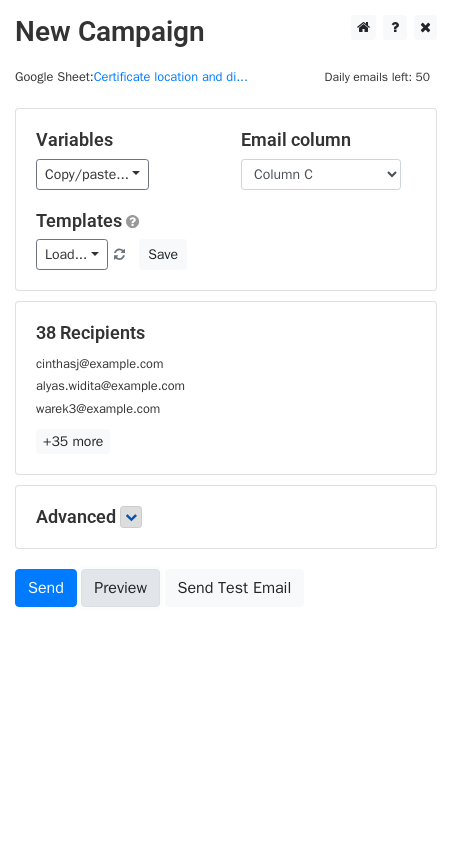 click on "Preview" at bounding box center [120, 588] 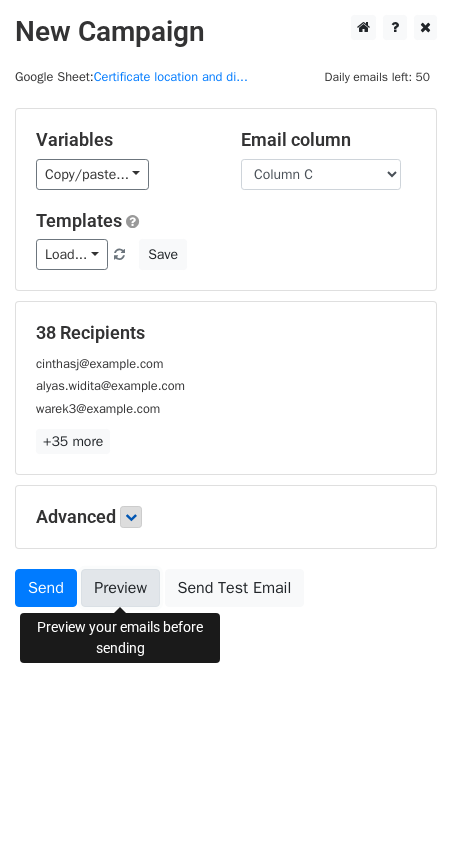 click on "Preview" at bounding box center (120, 588) 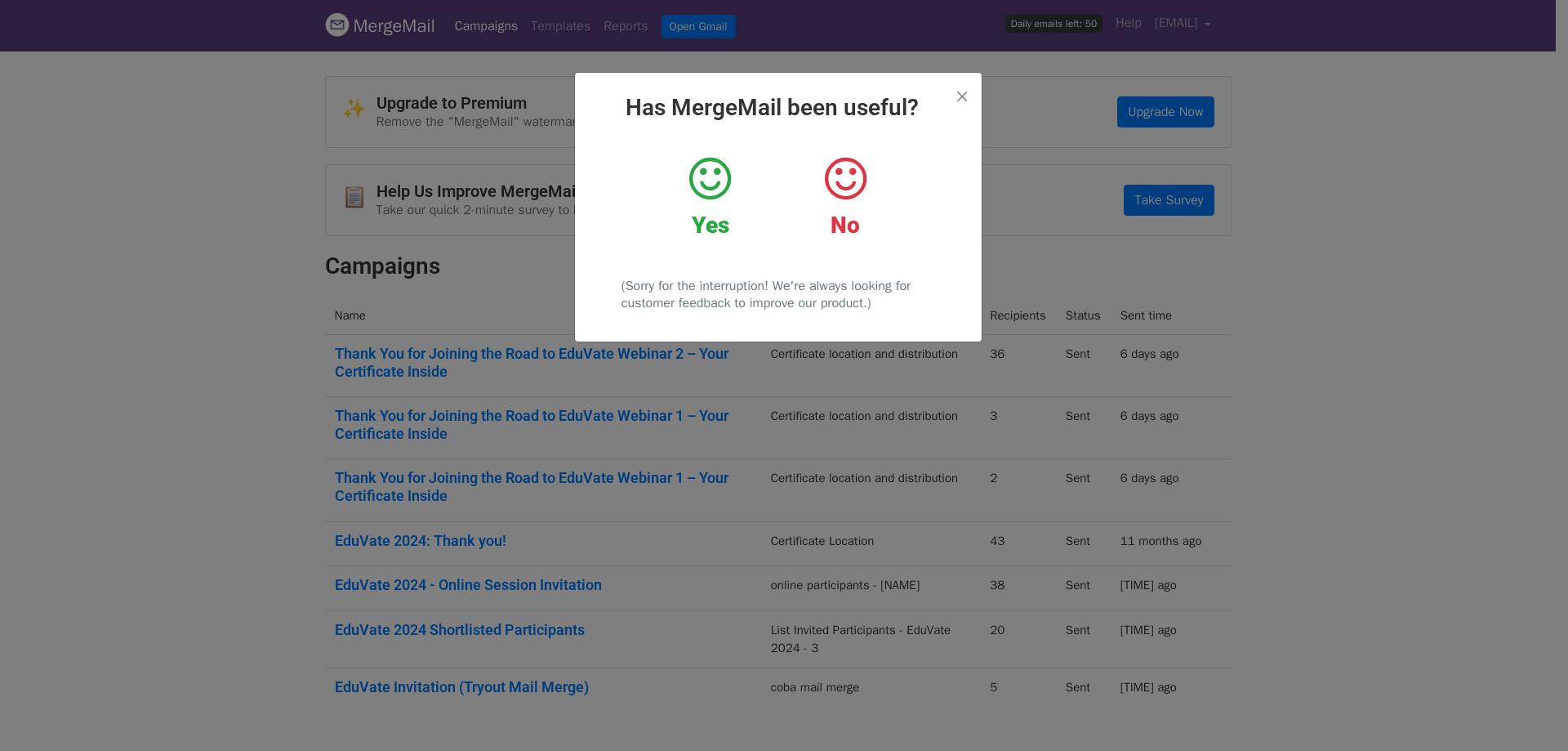 scroll, scrollTop: 0, scrollLeft: 0, axis: both 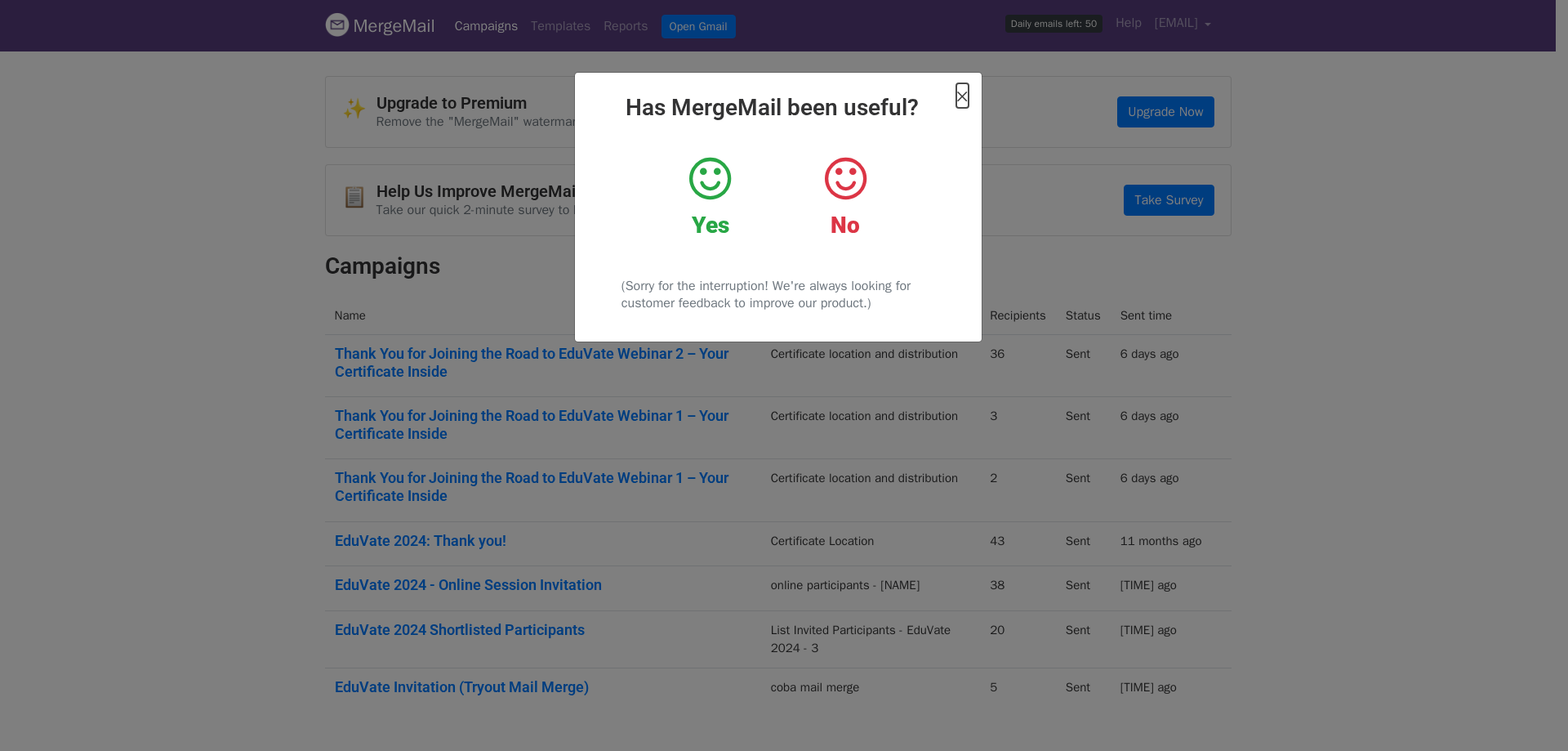 click on "×" at bounding box center [962, 96] 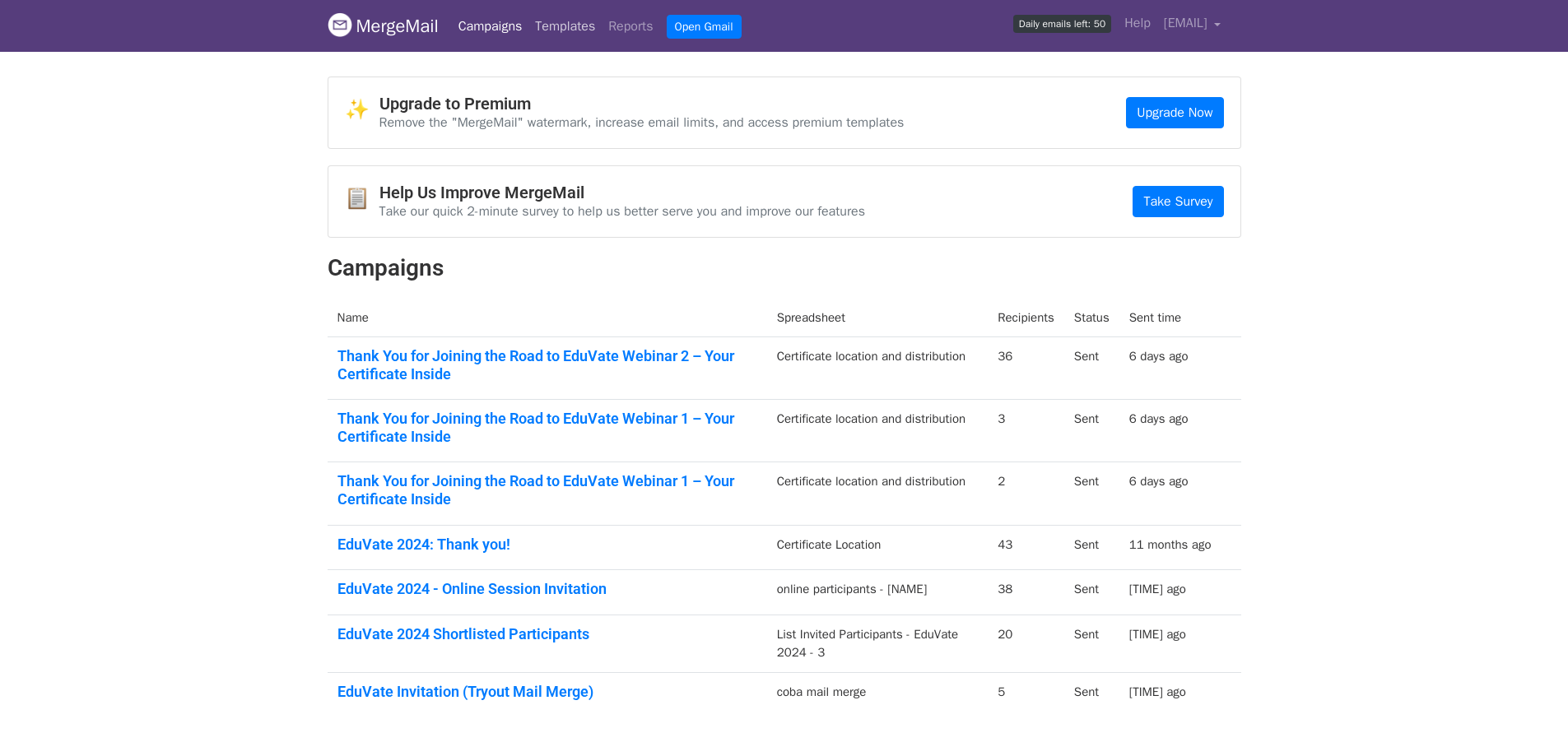 click on "Templates" at bounding box center (565, 26) 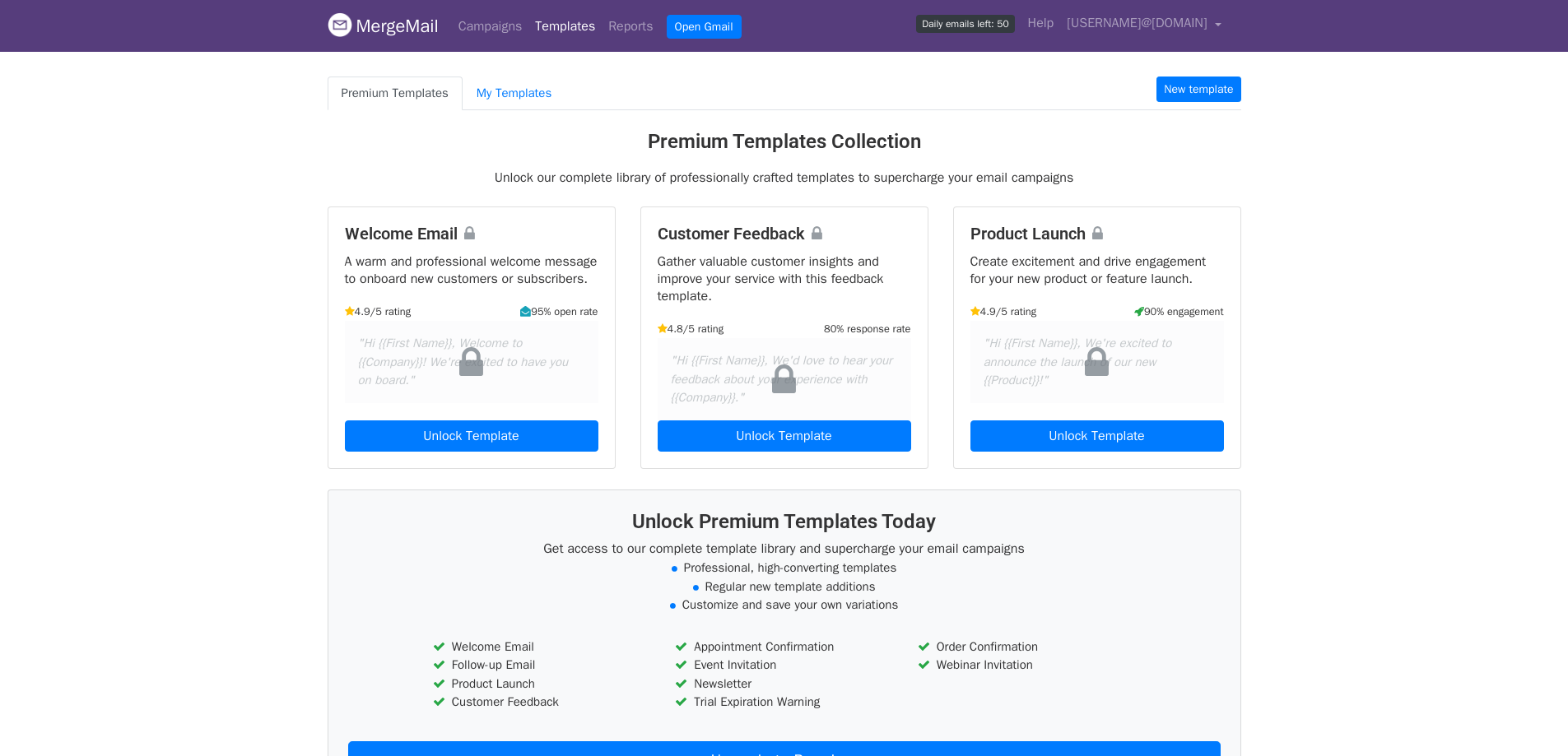 scroll, scrollTop: 0, scrollLeft: 0, axis: both 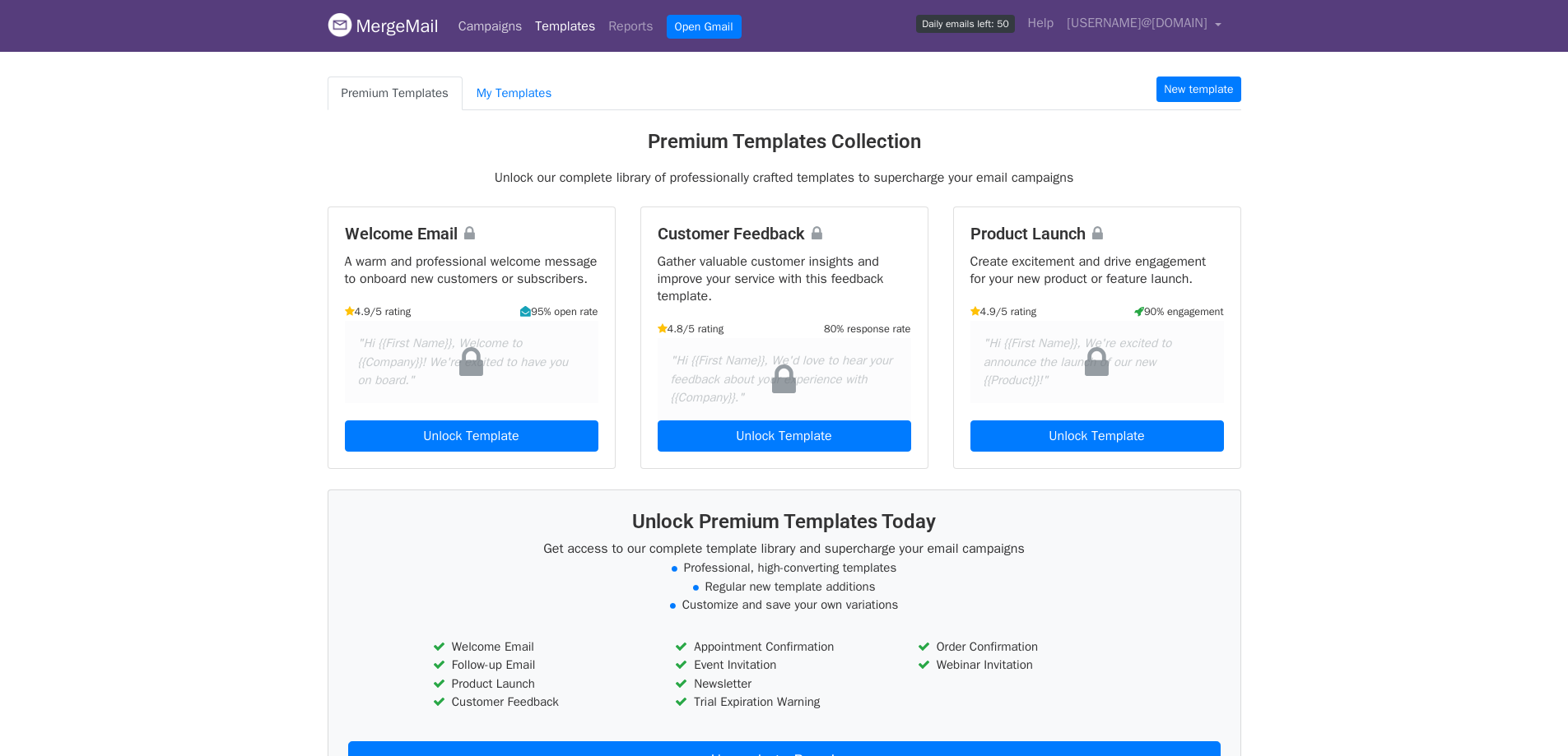 click on "Campaigns" at bounding box center [491, 26] 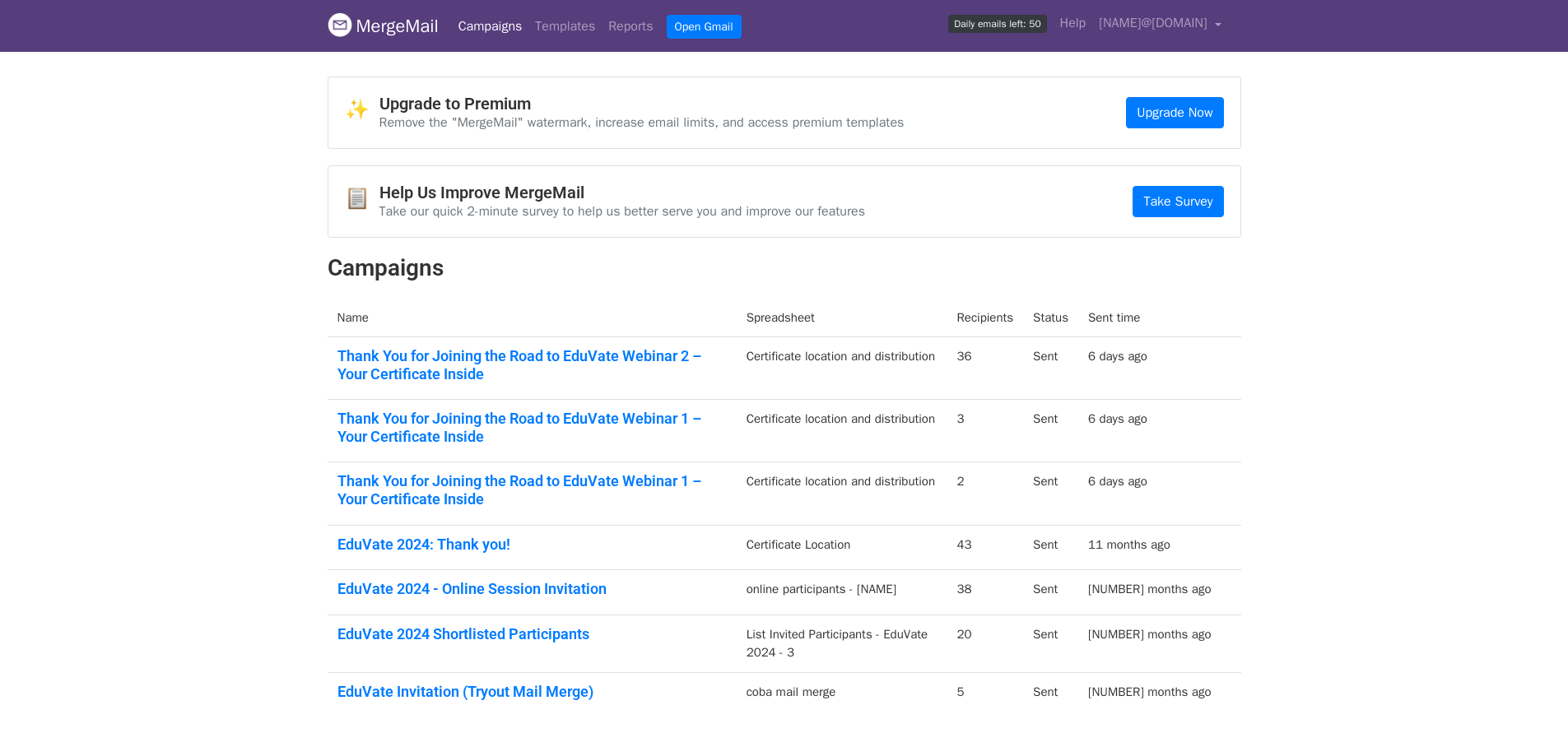 scroll, scrollTop: 0, scrollLeft: 0, axis: both 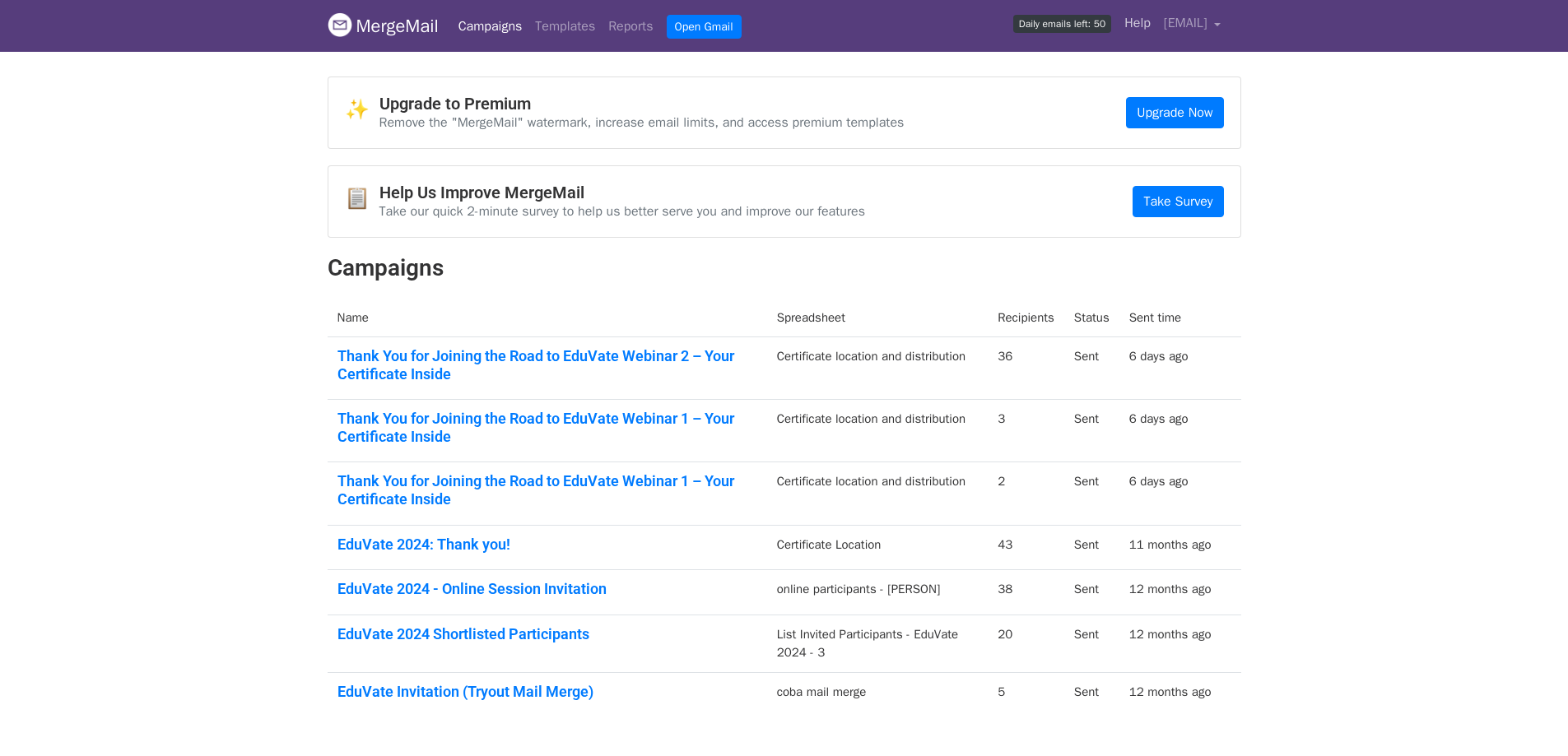 click on "Help" at bounding box center (1138, 23) 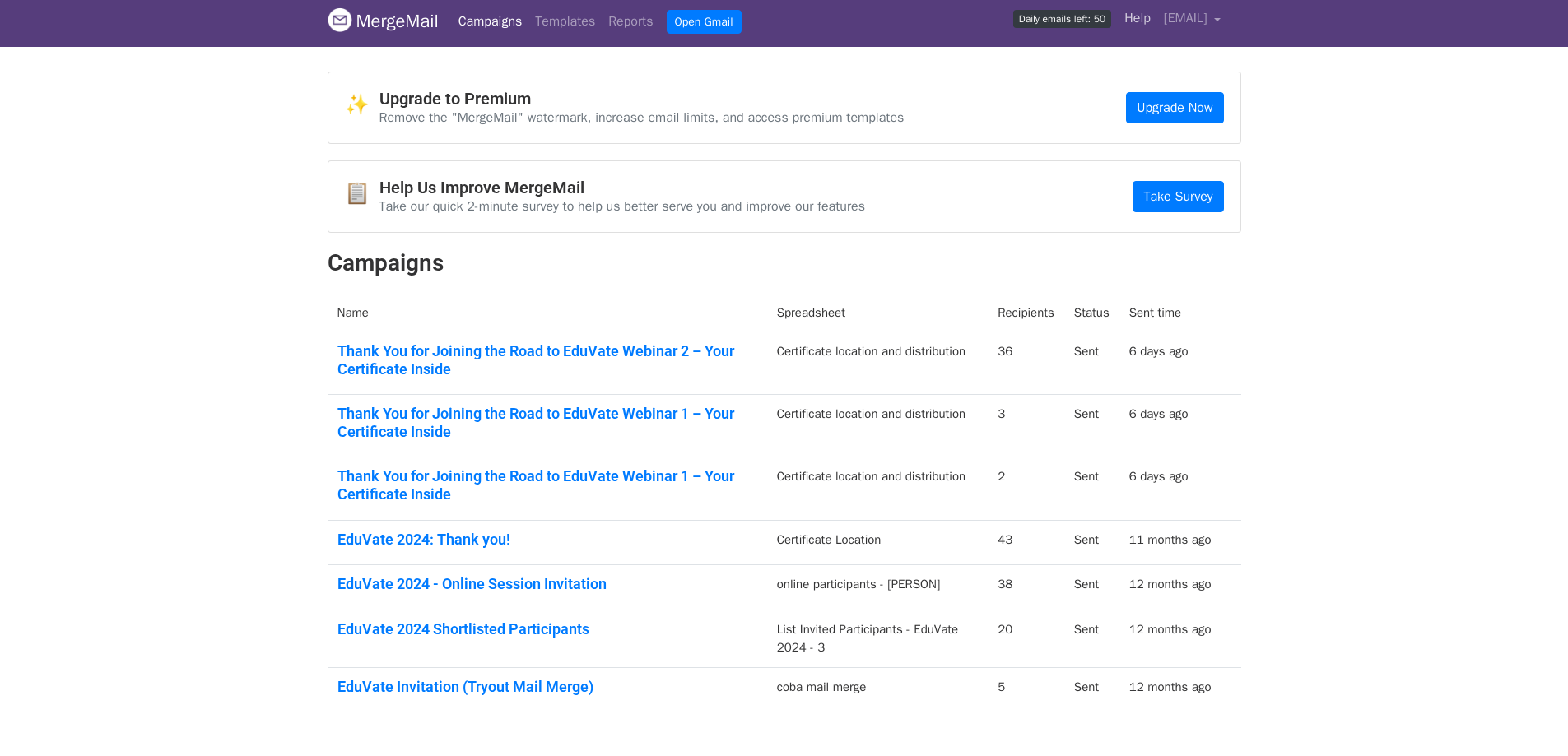 scroll, scrollTop: 0, scrollLeft: 0, axis: both 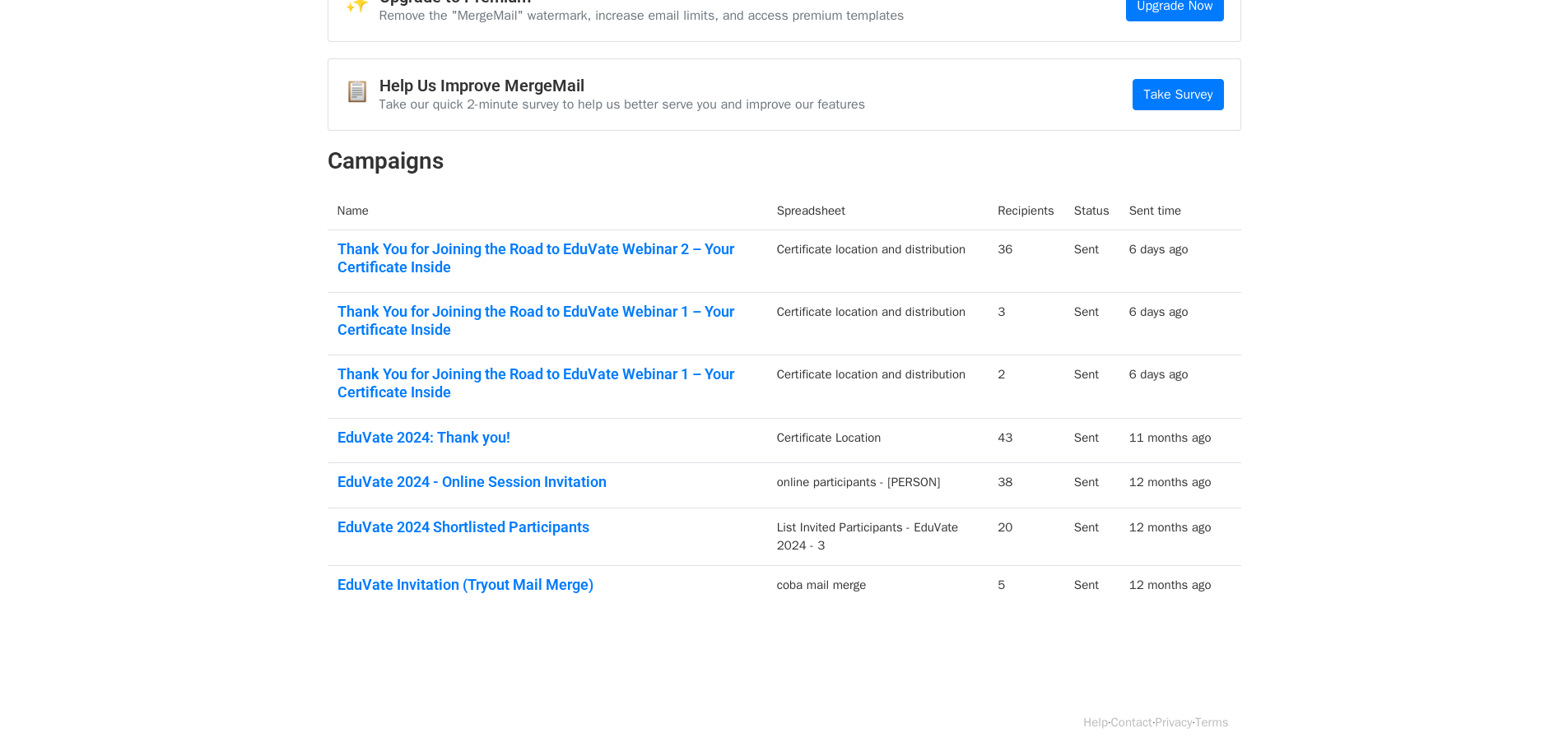 click on "Help
·
Contact
·
Privacy
·
Terms" at bounding box center (784, 722) 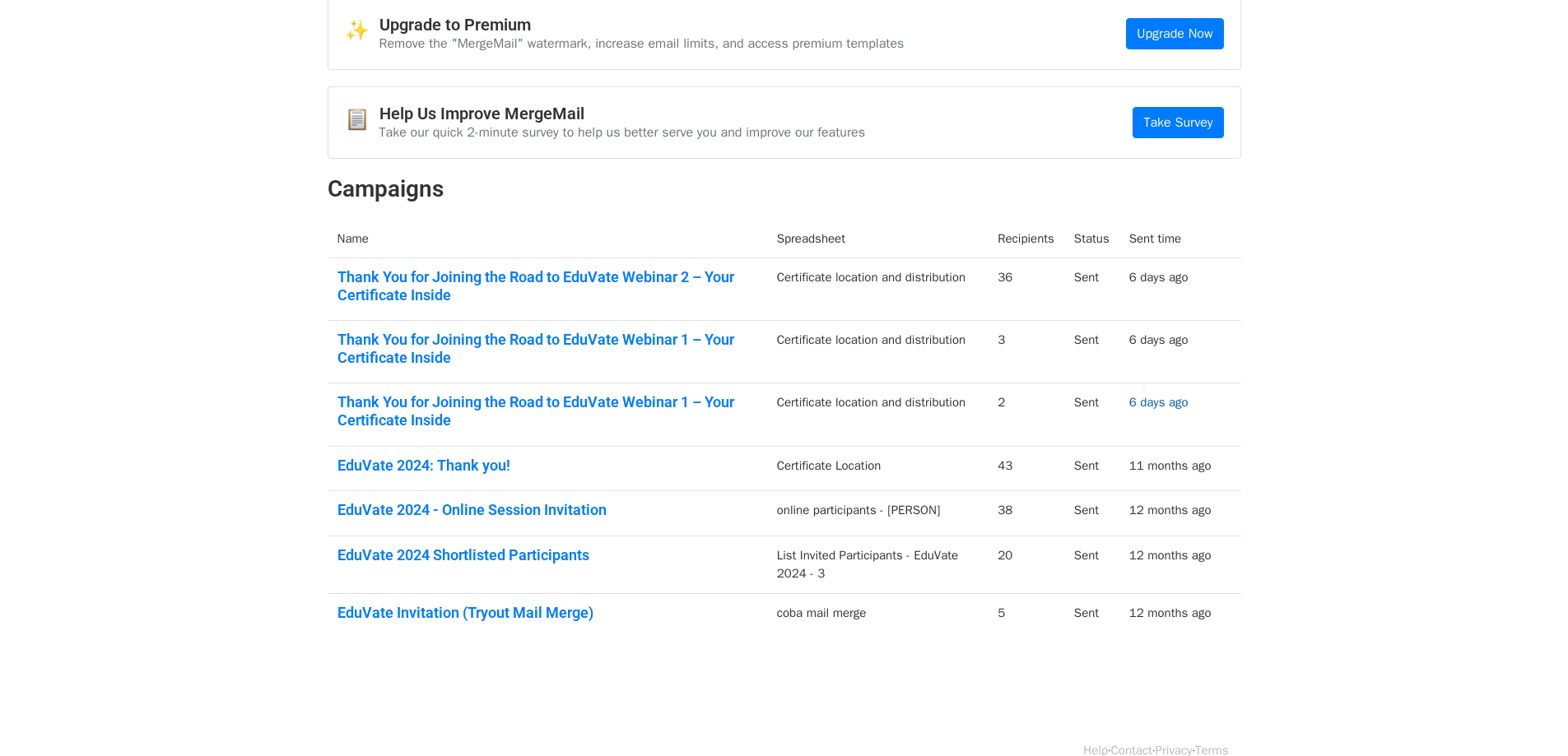 scroll, scrollTop: 0, scrollLeft: 0, axis: both 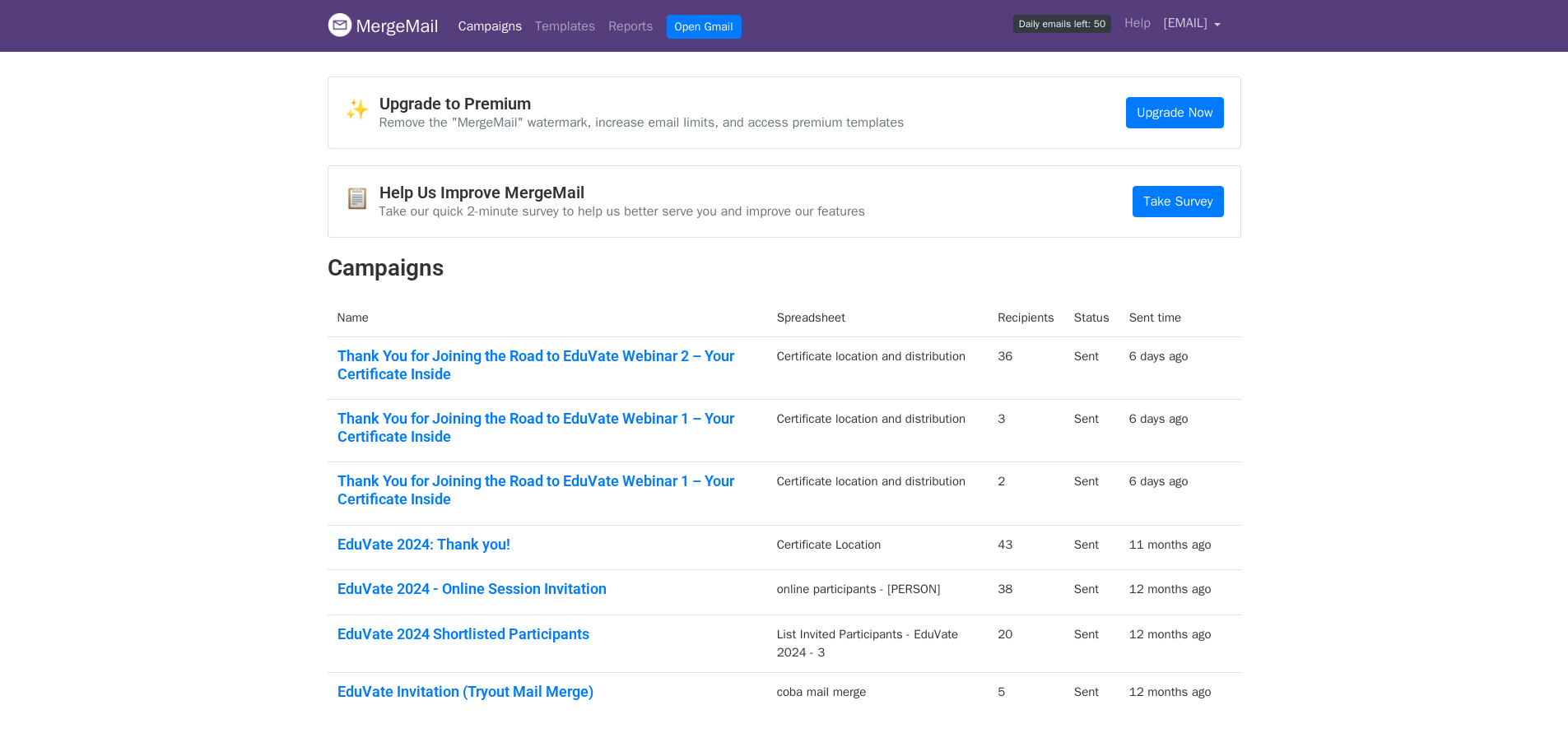 click on "[EMAIL]" at bounding box center [1193, 26] 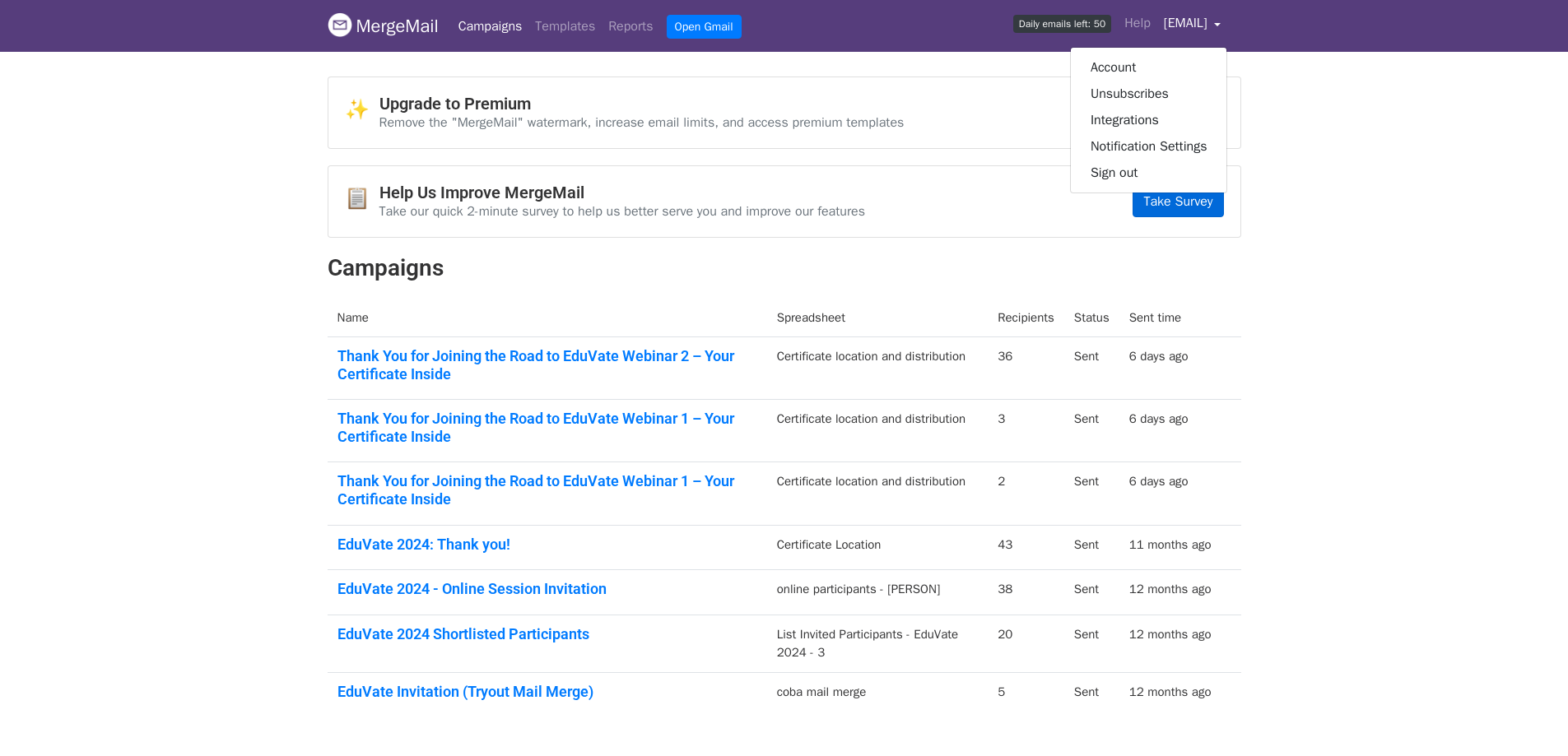 drag, startPoint x: 1373, startPoint y: 291, endPoint x: 1147, endPoint y: 216, distance: 238.11972 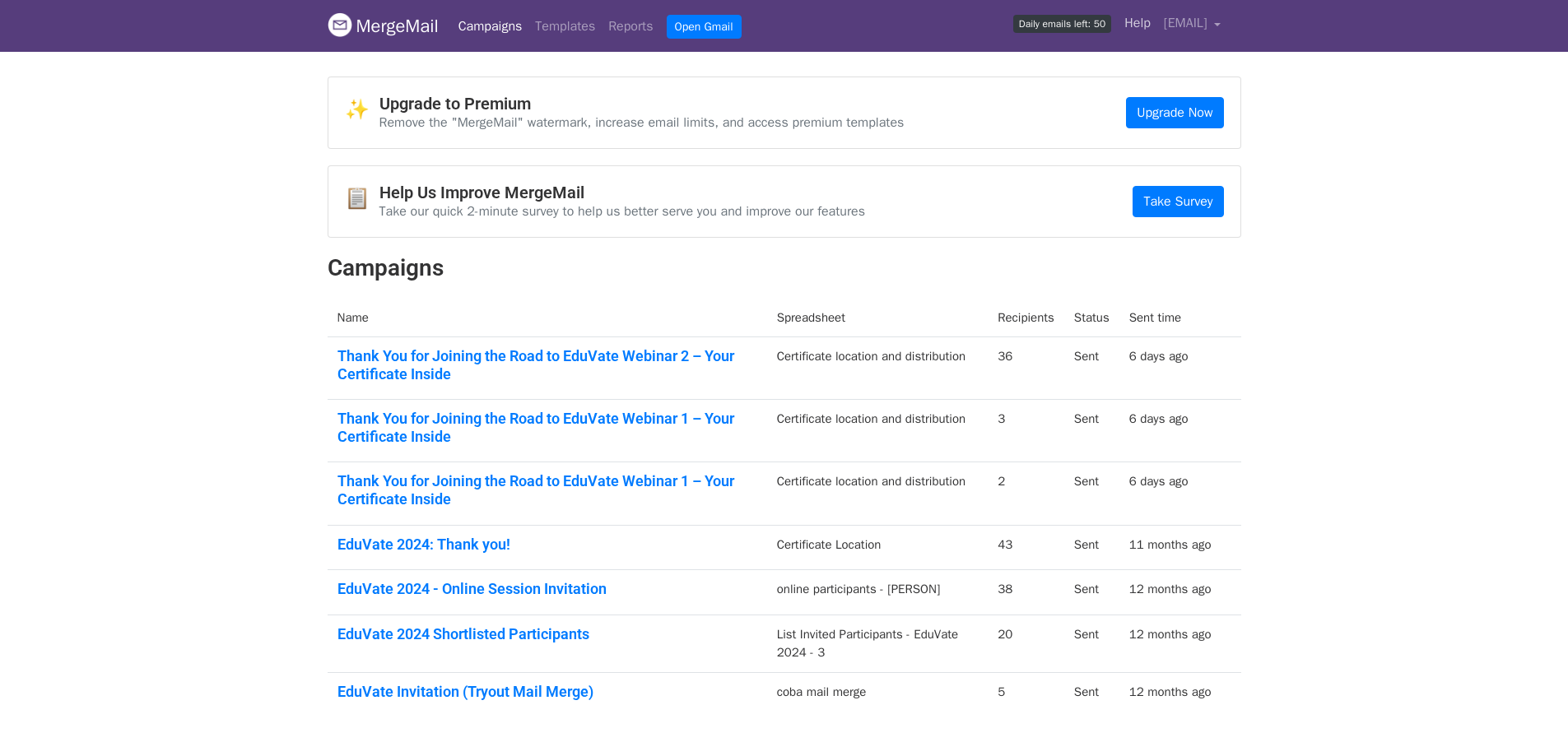 click on "Help" at bounding box center (1138, 23) 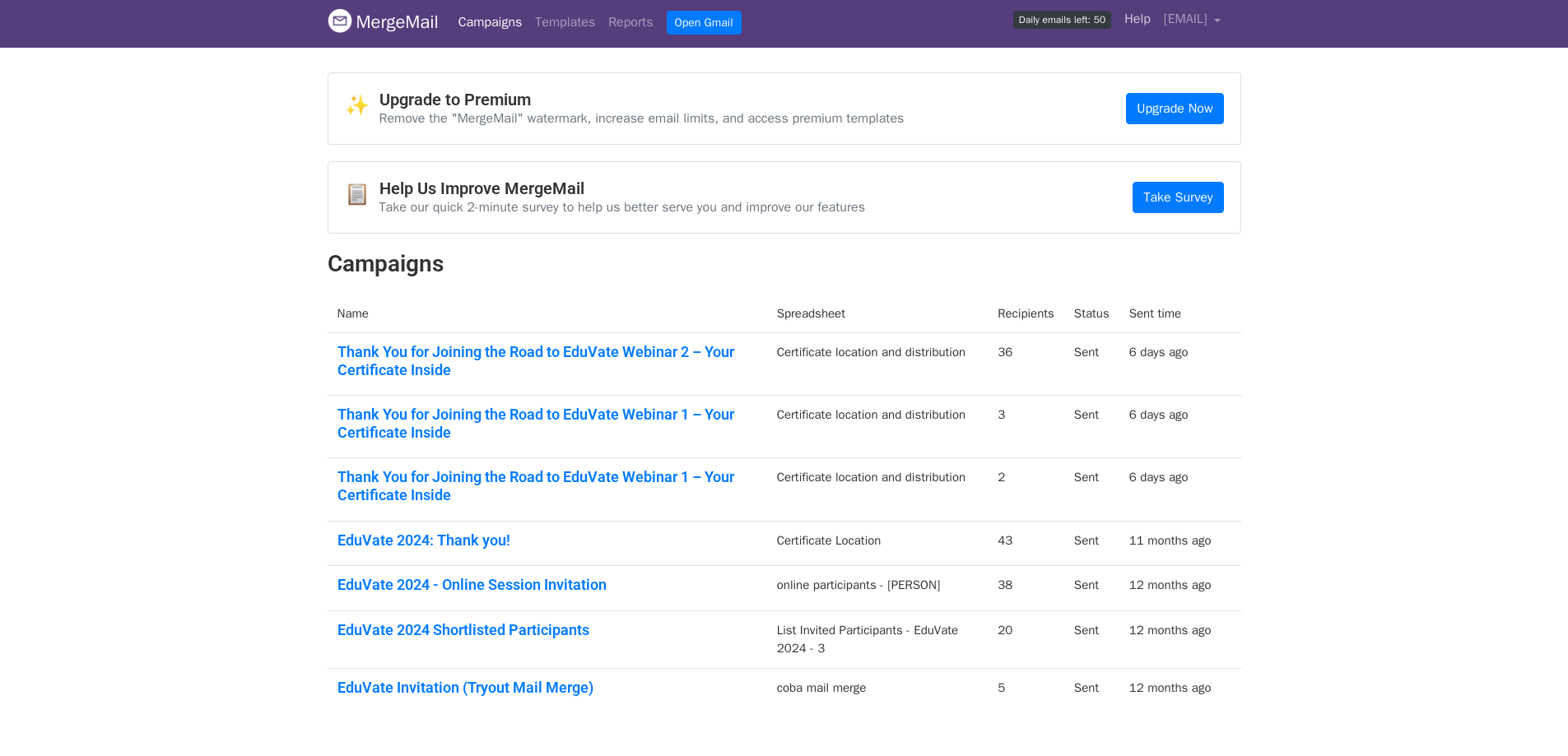 scroll, scrollTop: 0, scrollLeft: 0, axis: both 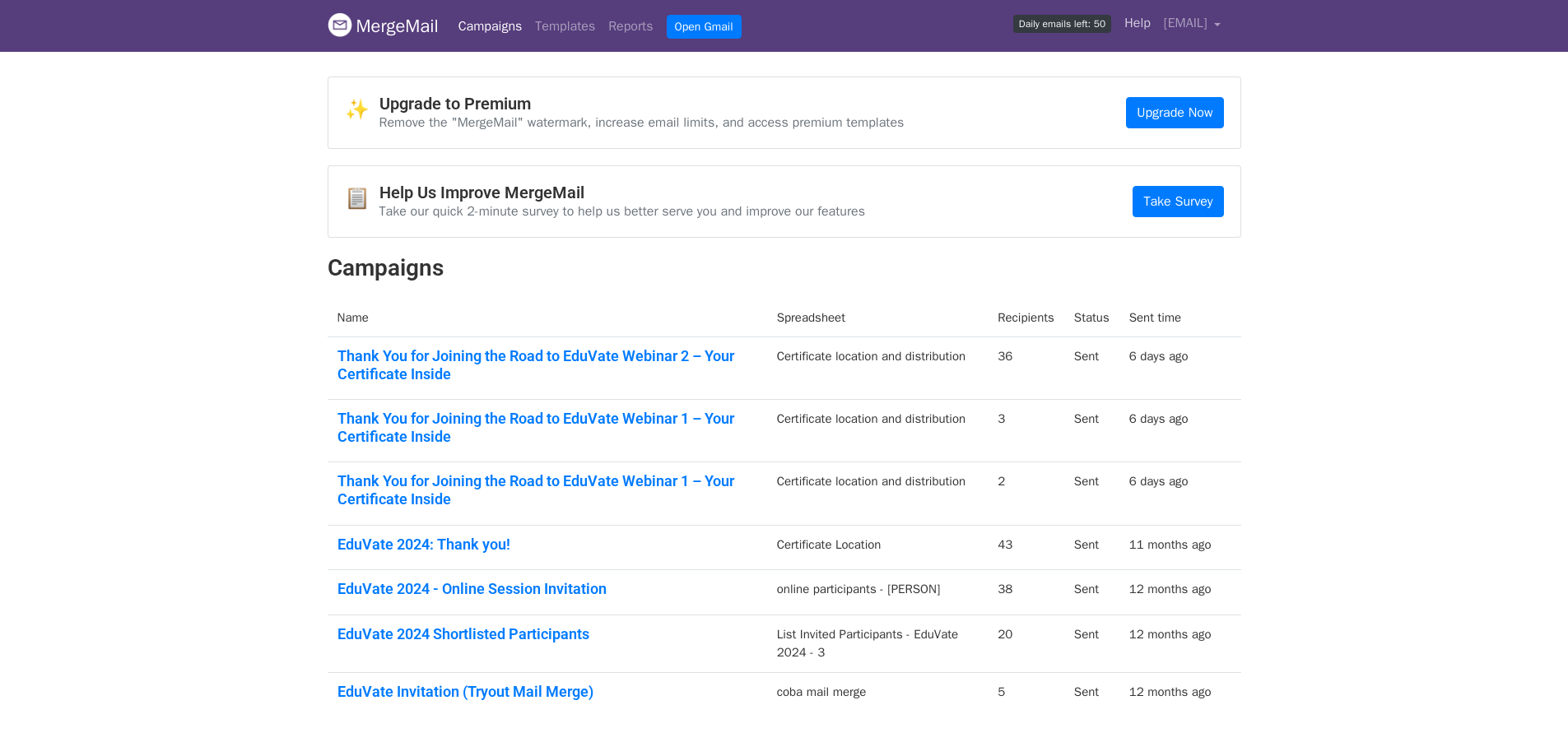click on "Help" at bounding box center (1138, 23) 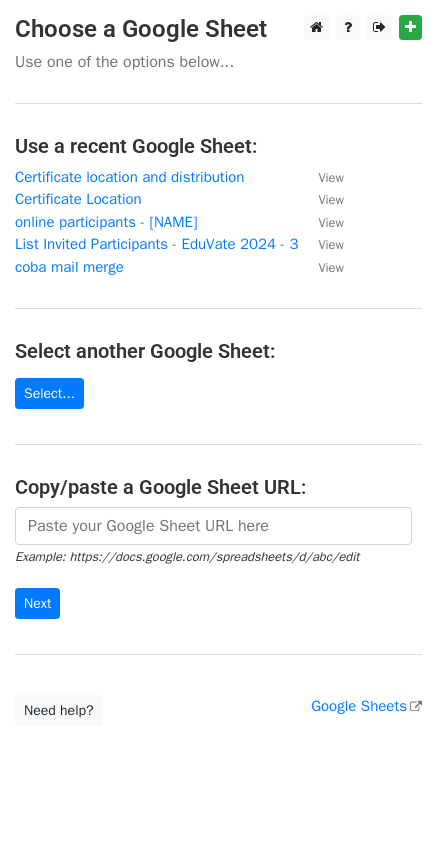 scroll, scrollTop: 0, scrollLeft: 0, axis: both 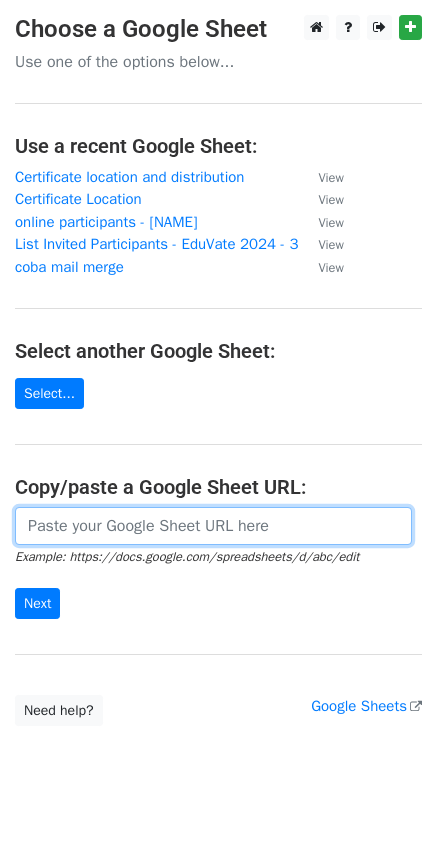 click at bounding box center [213, 526] 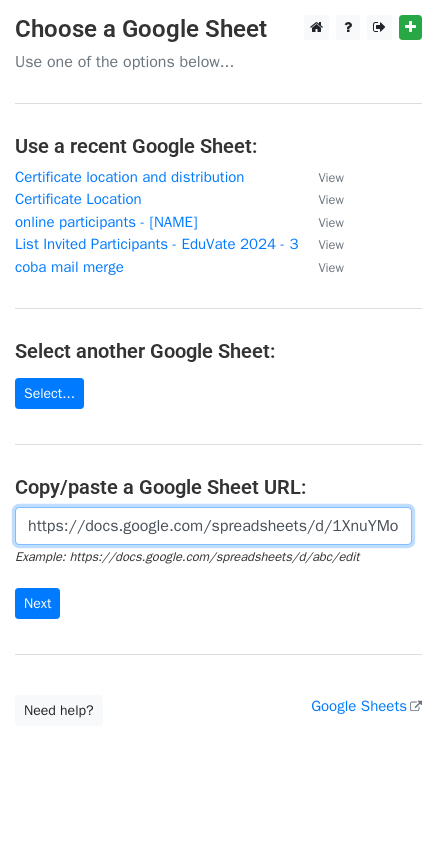 scroll, scrollTop: 0, scrollLeft: 580, axis: horizontal 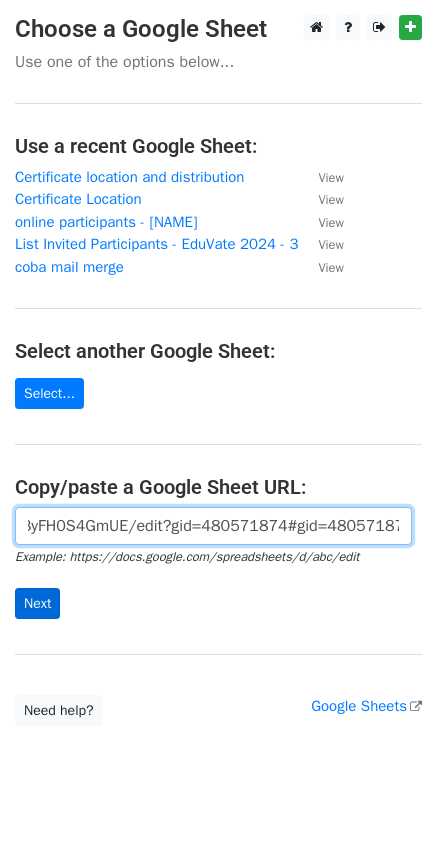 type on "https://docs.google.com/spreadsheets/d/1XnuYMoKVzPk7V8lMJjvFg-6AiIQdvpsd3yFH0S4GmUE/edit?gid=480571874#gid=480571874" 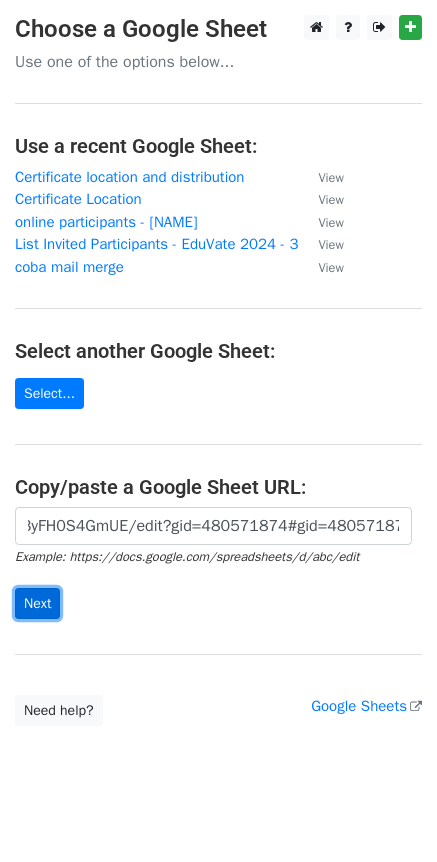 click on "Next" at bounding box center [37, 603] 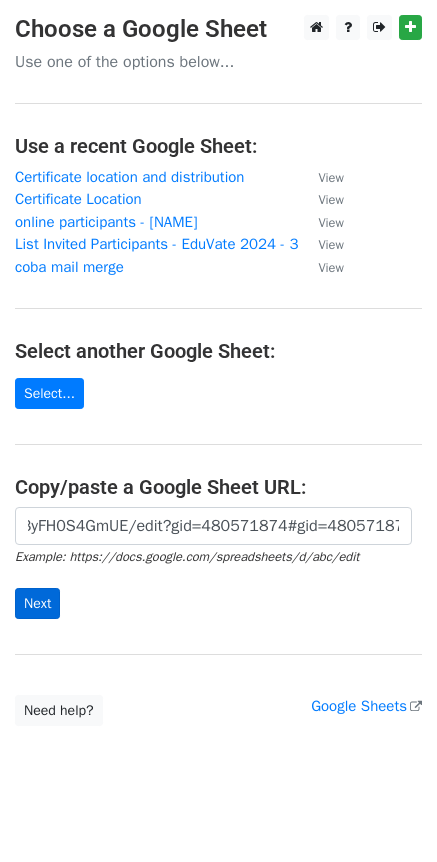 scroll, scrollTop: 0, scrollLeft: 0, axis: both 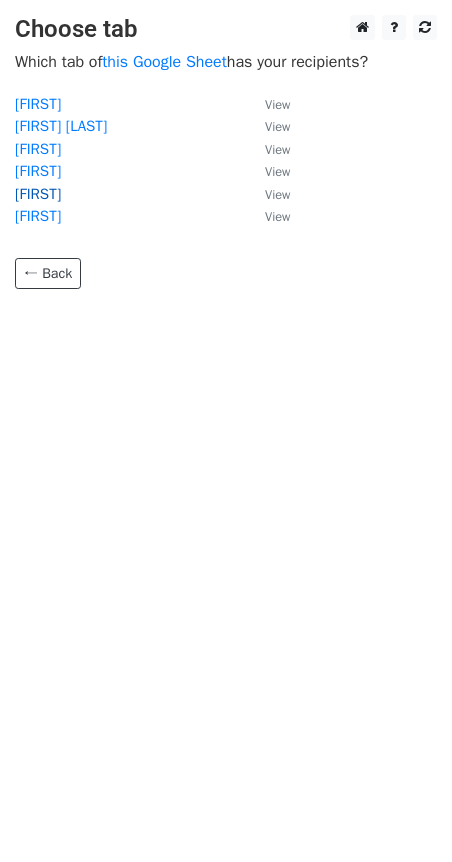 click on "[FIRST]" at bounding box center [38, 194] 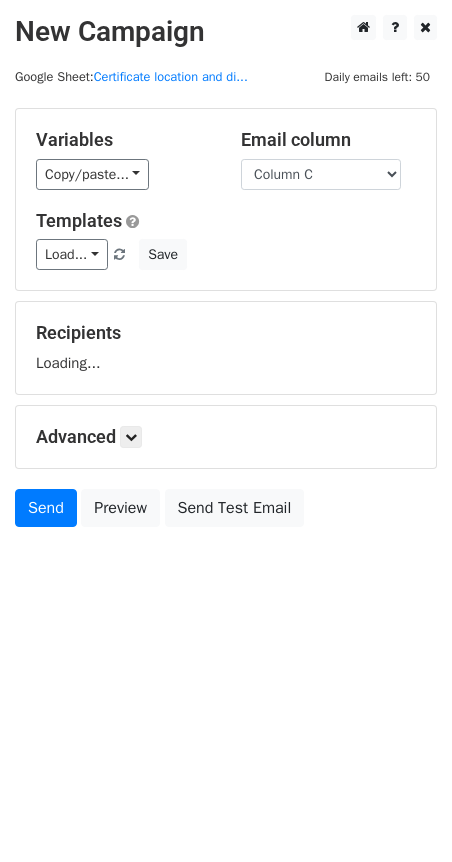 scroll, scrollTop: 0, scrollLeft: 0, axis: both 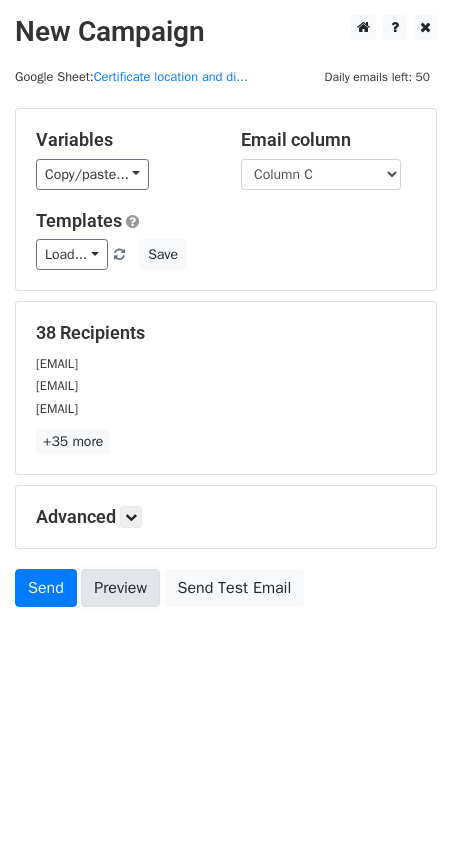 click on "Preview" at bounding box center (120, 588) 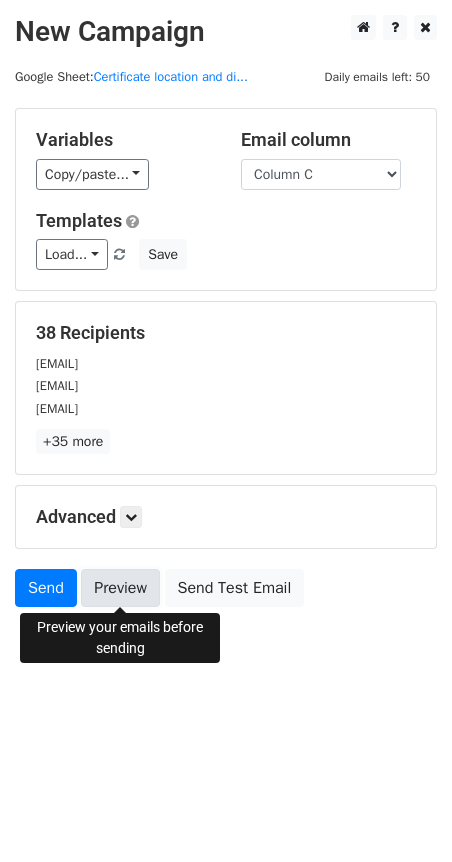 click on "Preview" at bounding box center (120, 588) 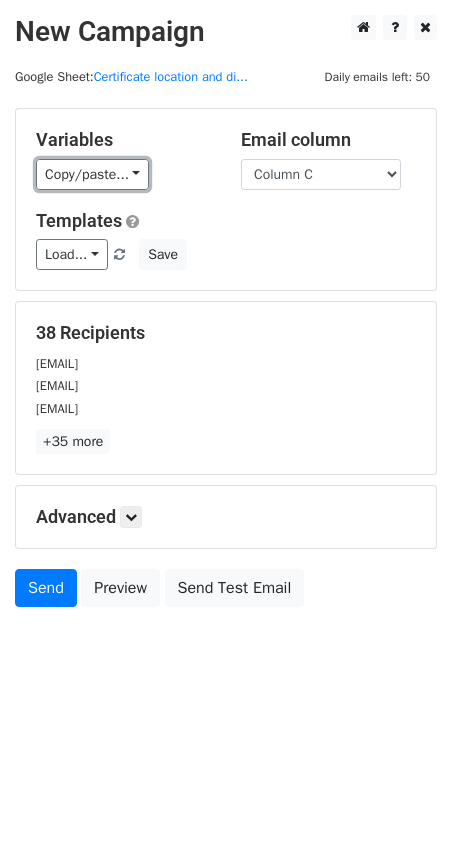 click on "Copy/paste..." at bounding box center [92, 174] 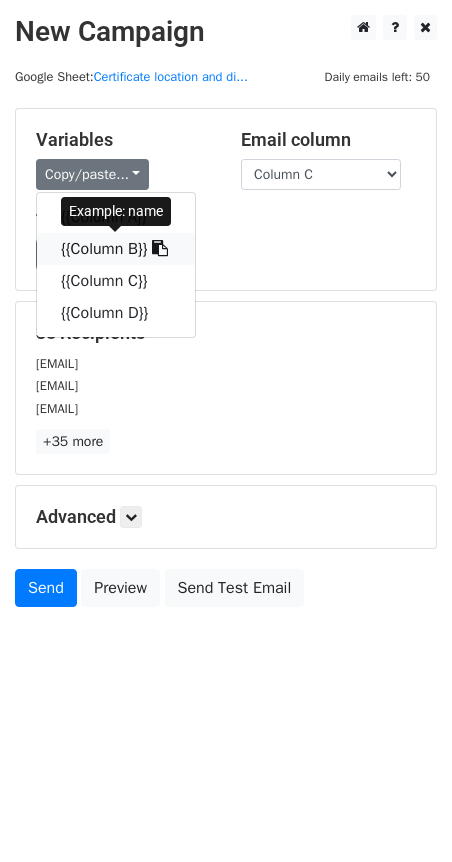 click at bounding box center (160, 248) 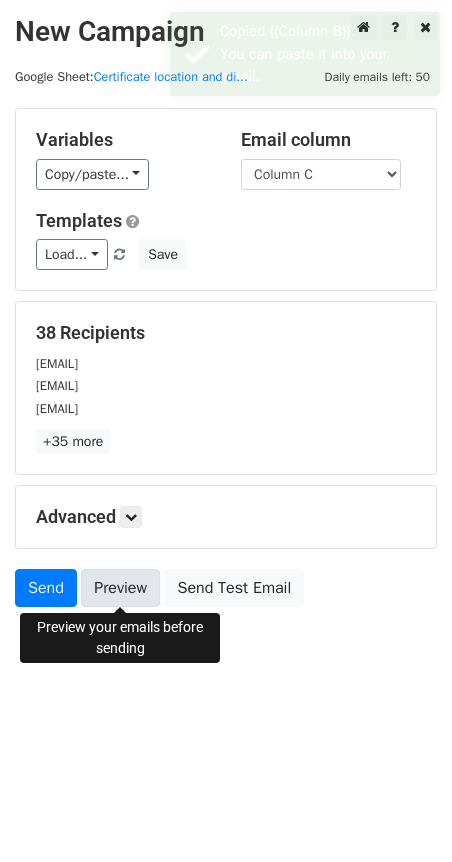 click on "Preview" at bounding box center (120, 588) 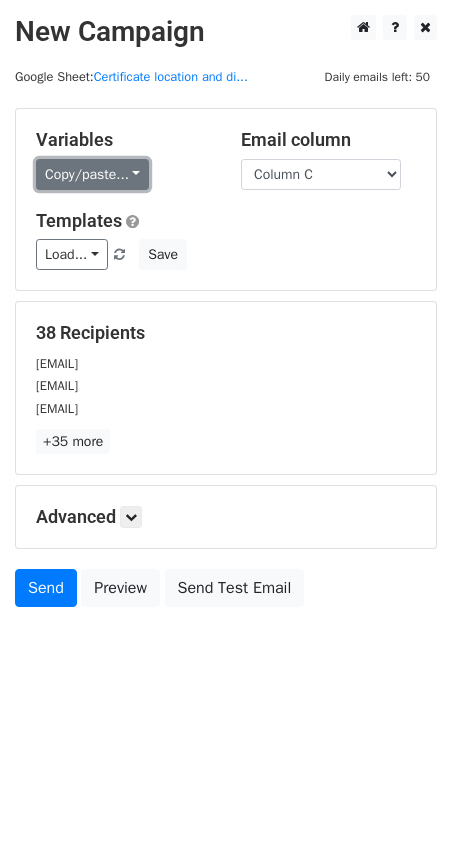 click on "Copy/paste..." at bounding box center (92, 174) 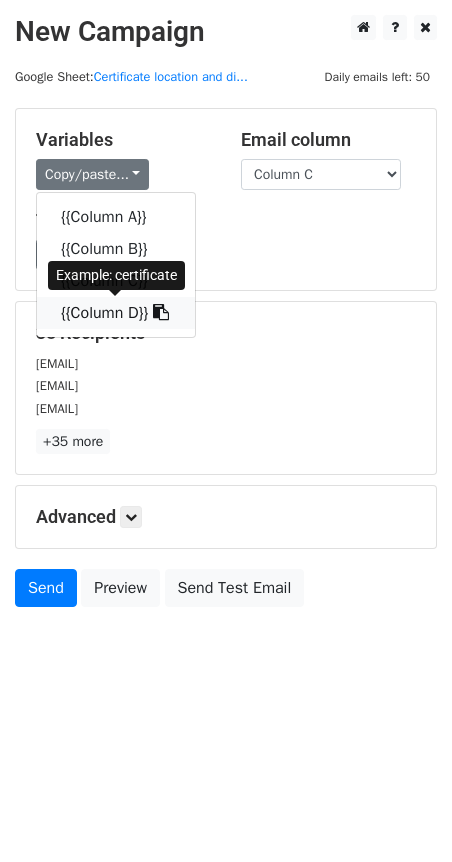 click at bounding box center (161, 312) 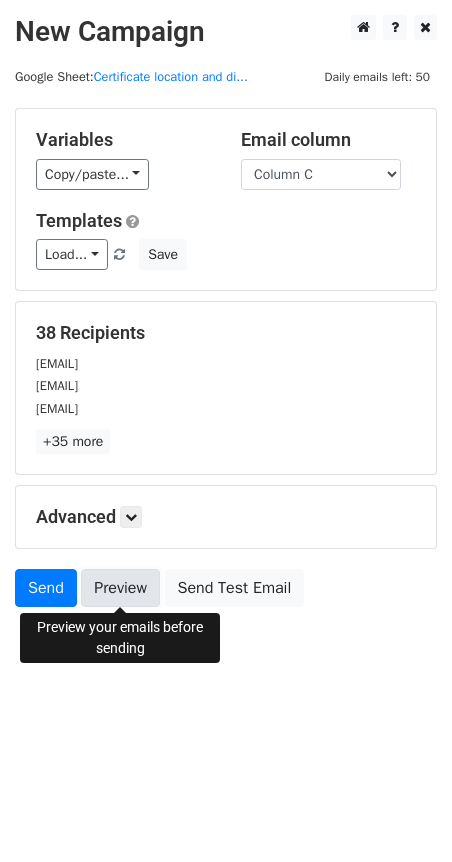 click on "Preview" at bounding box center (120, 588) 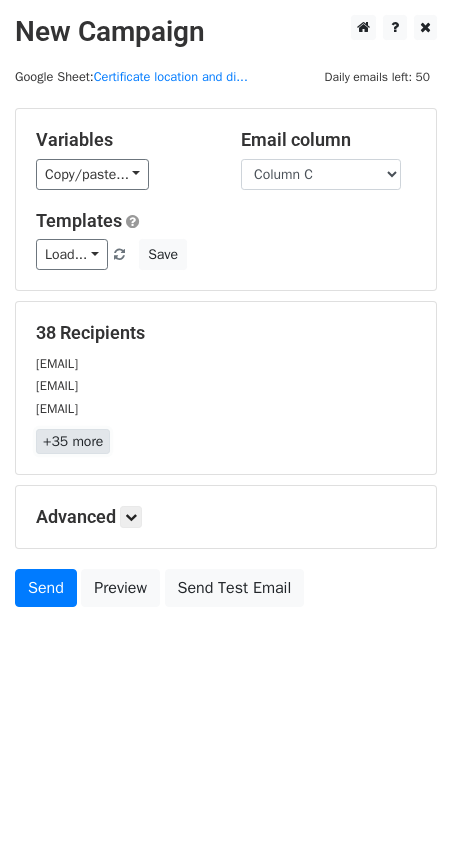 click on "+35 more" at bounding box center (73, 441) 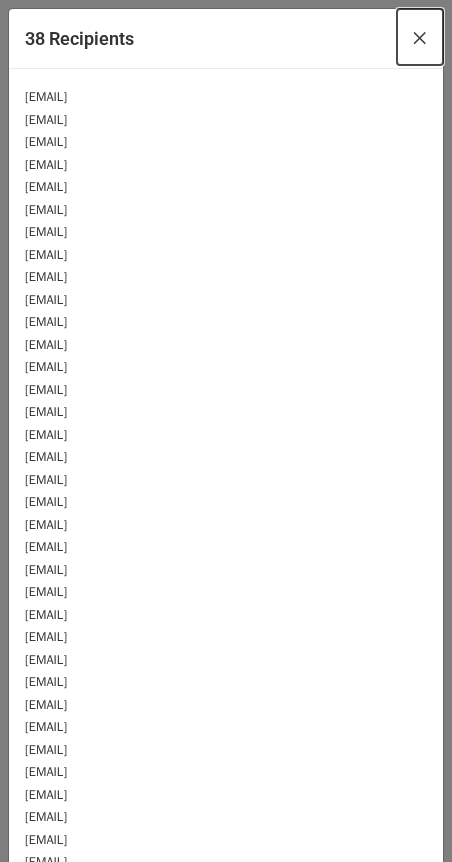 click on "×" at bounding box center [420, 37] 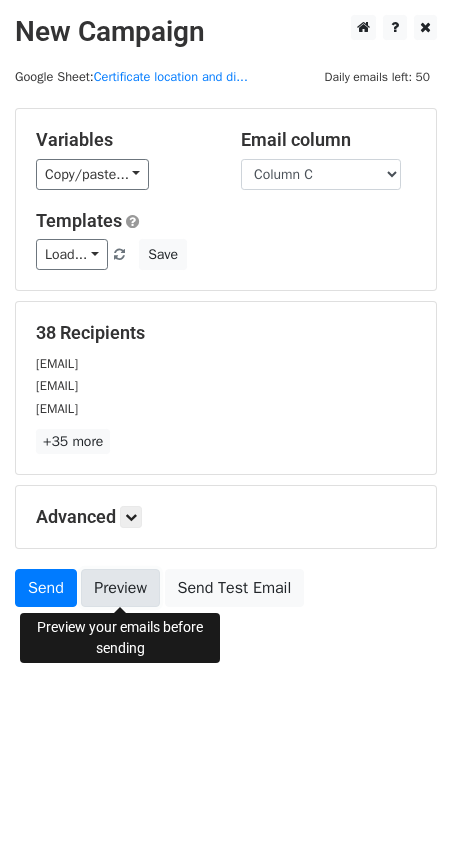 click on "Preview" at bounding box center [120, 588] 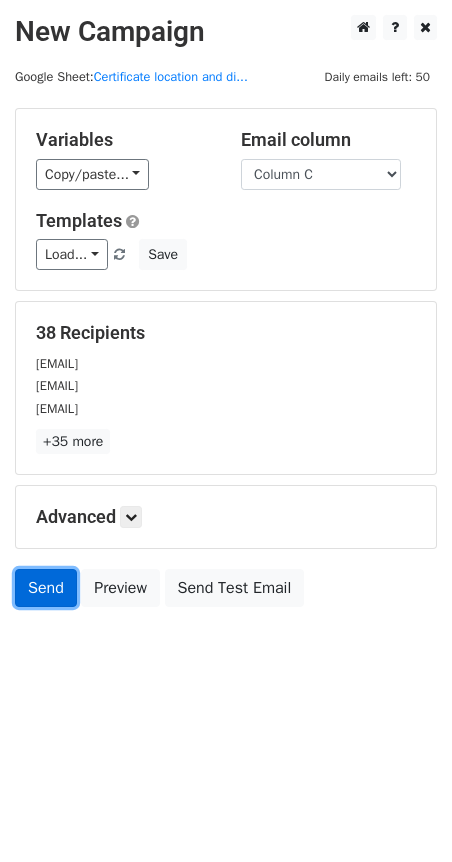 click on "Send" at bounding box center [46, 588] 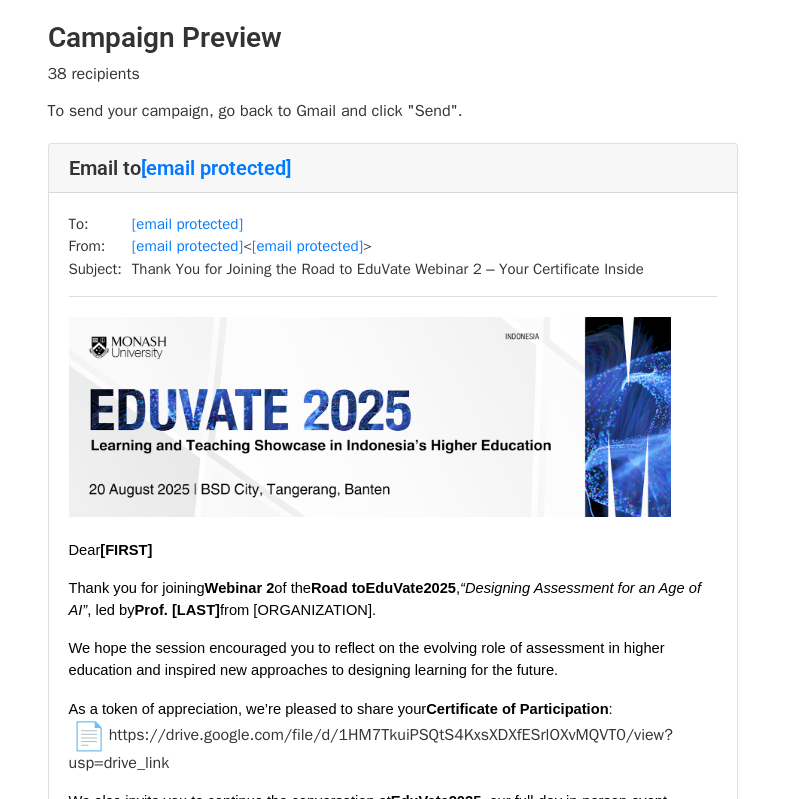 scroll, scrollTop: 0, scrollLeft: 0, axis: both 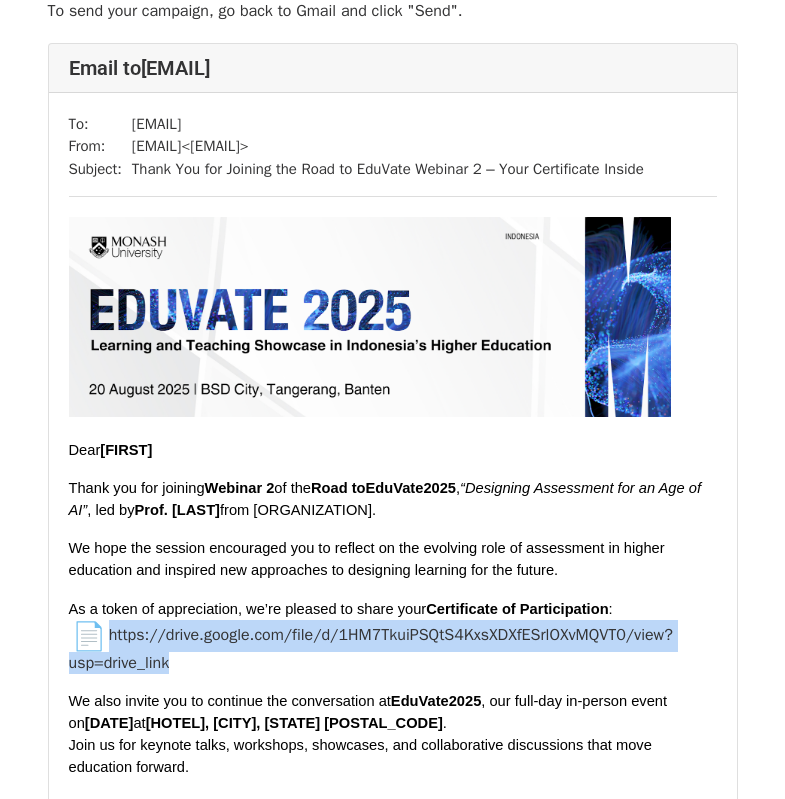 drag, startPoint x: 109, startPoint y: 629, endPoint x: 168, endPoint y: 660, distance: 66.64833 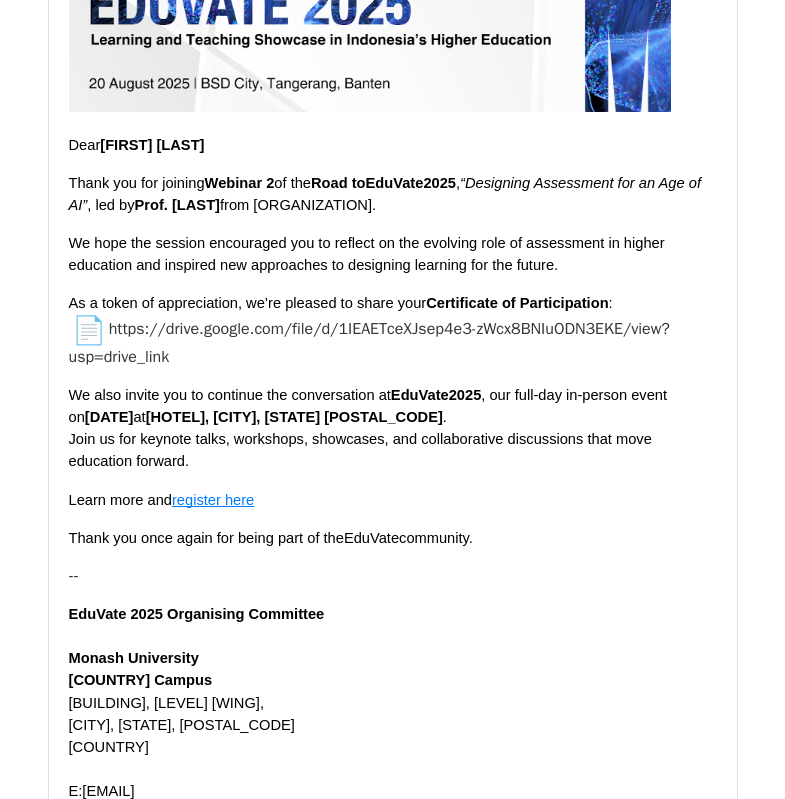 scroll, scrollTop: 5100, scrollLeft: 0, axis: vertical 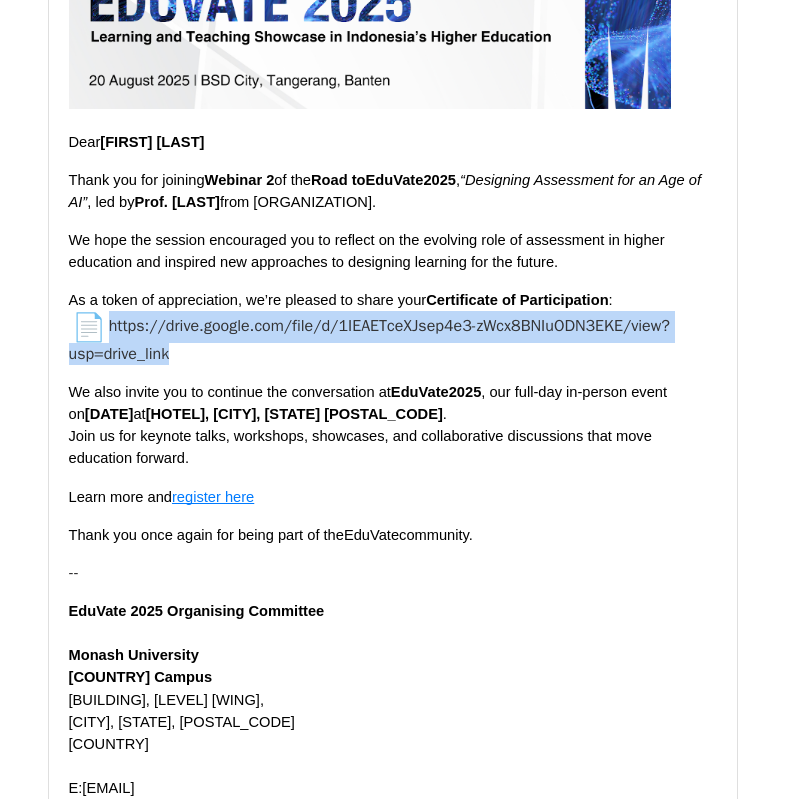 drag, startPoint x: 184, startPoint y: 371, endPoint x: 112, endPoint y: 338, distance: 79.20227 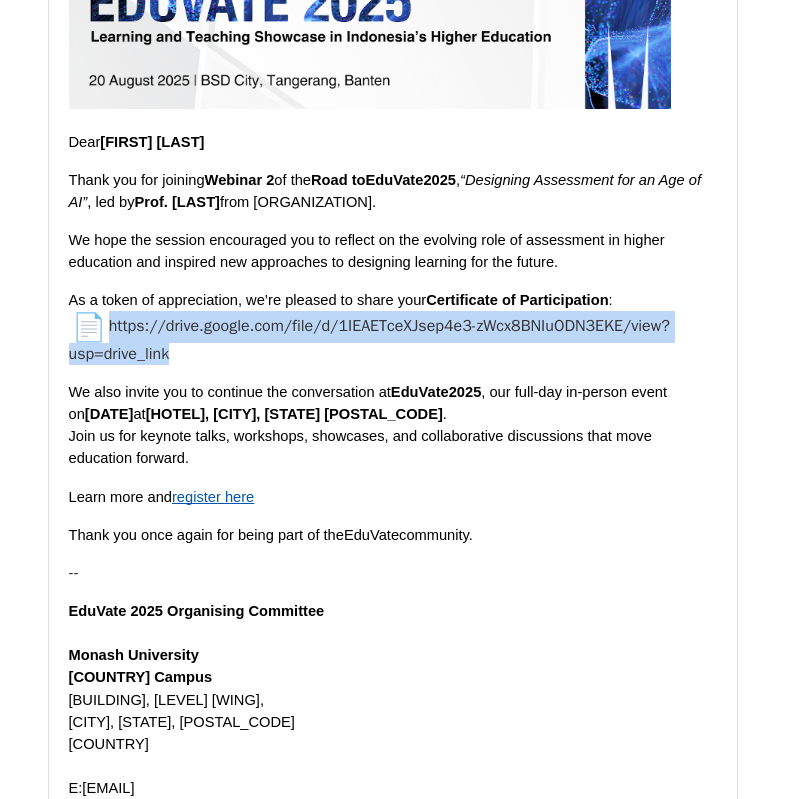 click on "register here" at bounding box center (213, -4195) 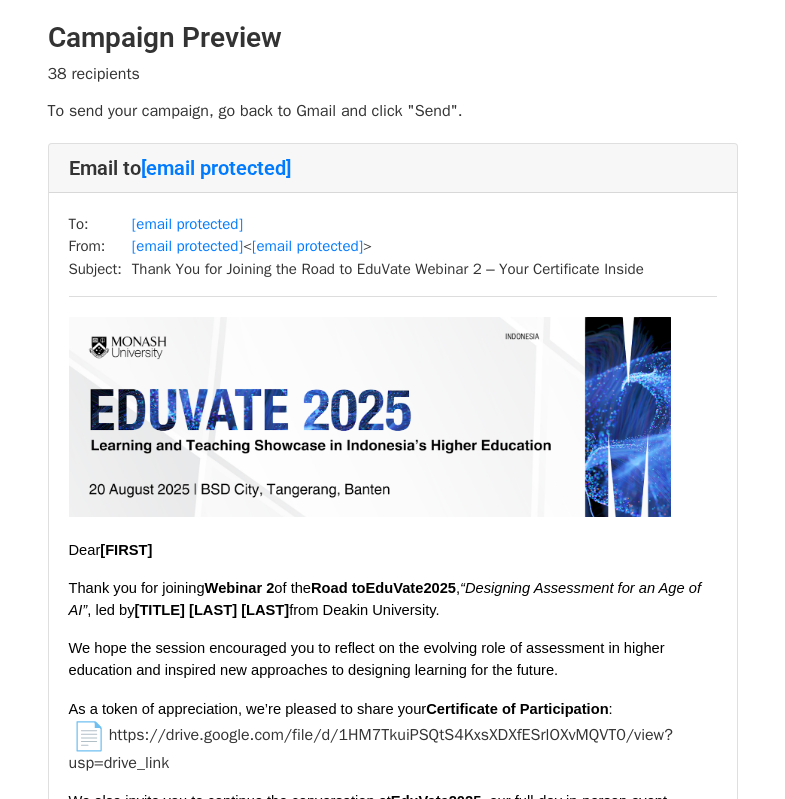 scroll, scrollTop: 517, scrollLeft: 0, axis: vertical 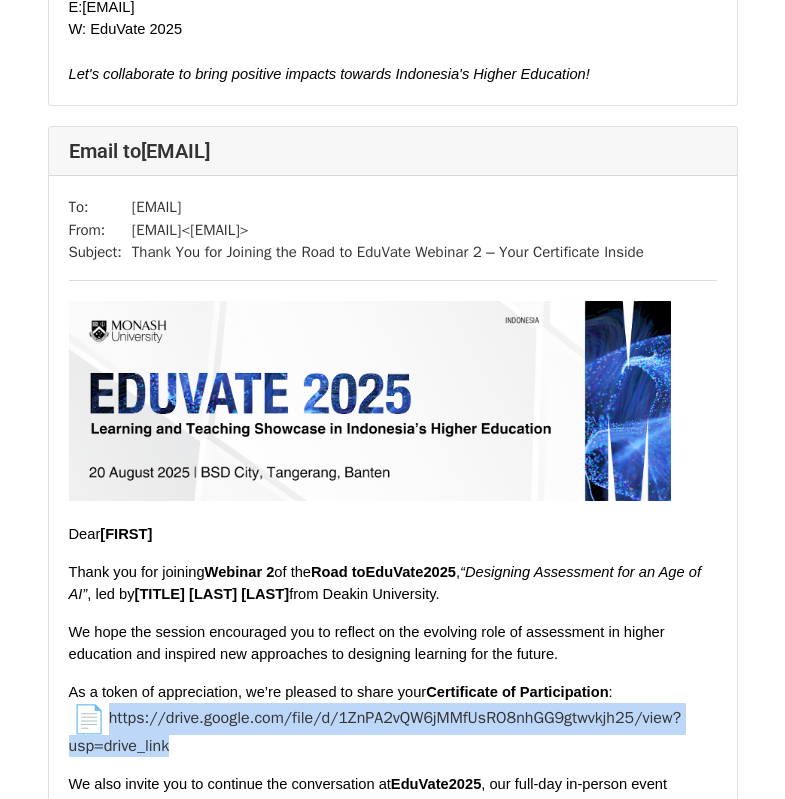 drag, startPoint x: 179, startPoint y: 779, endPoint x: 113, endPoint y: 759, distance: 68.96376 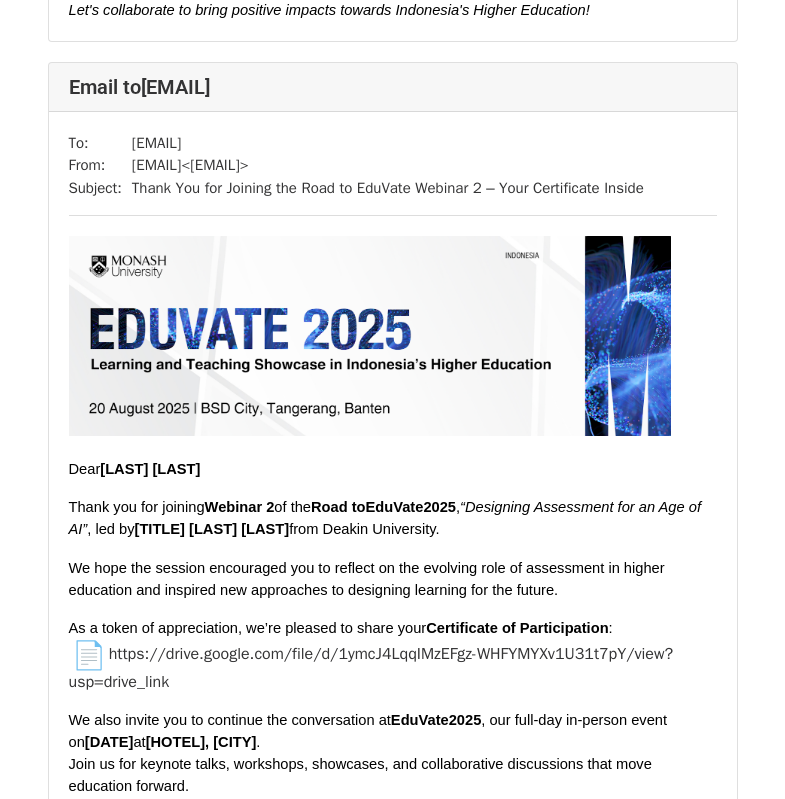scroll, scrollTop: 7891, scrollLeft: 0, axis: vertical 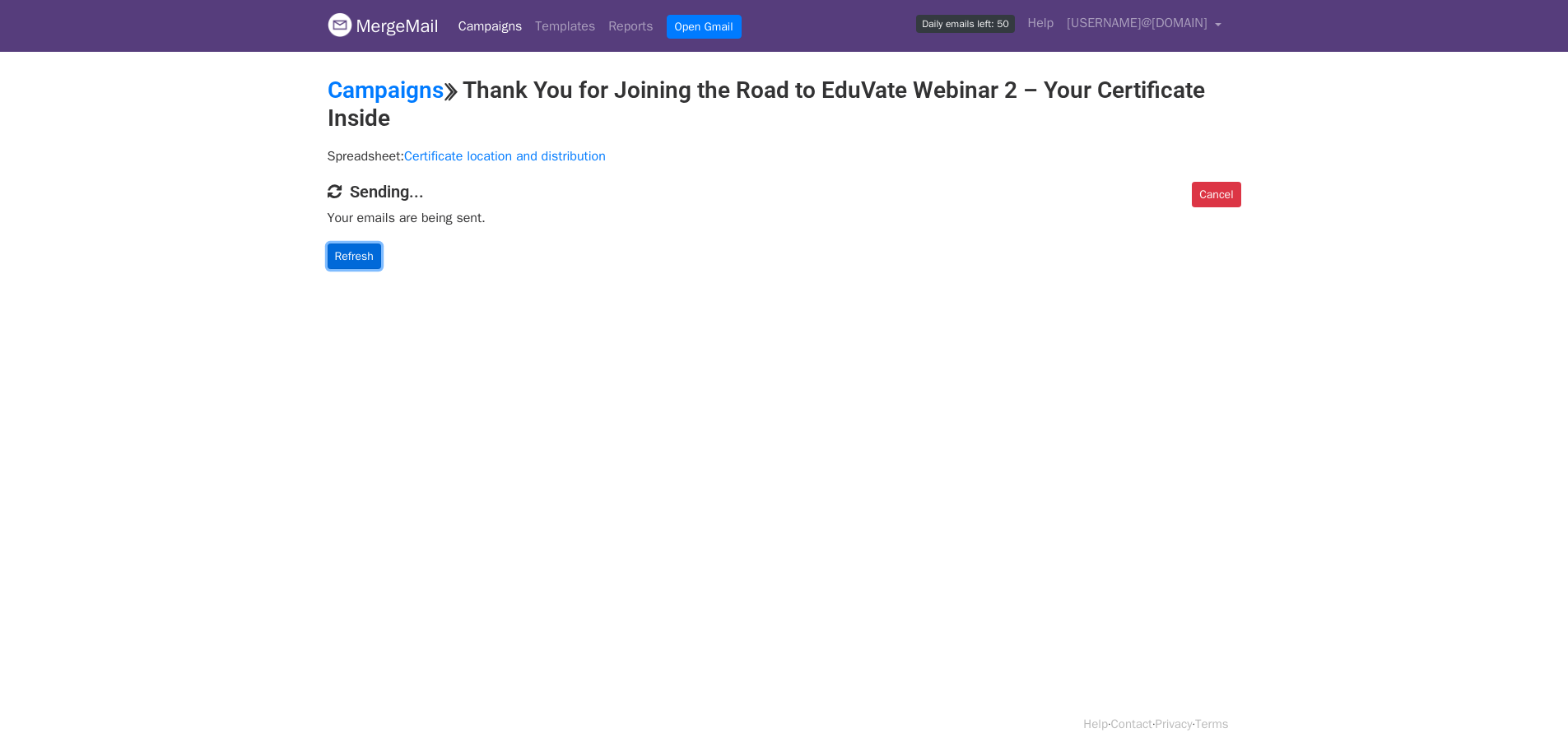 click on "Refresh" at bounding box center [354, 256] 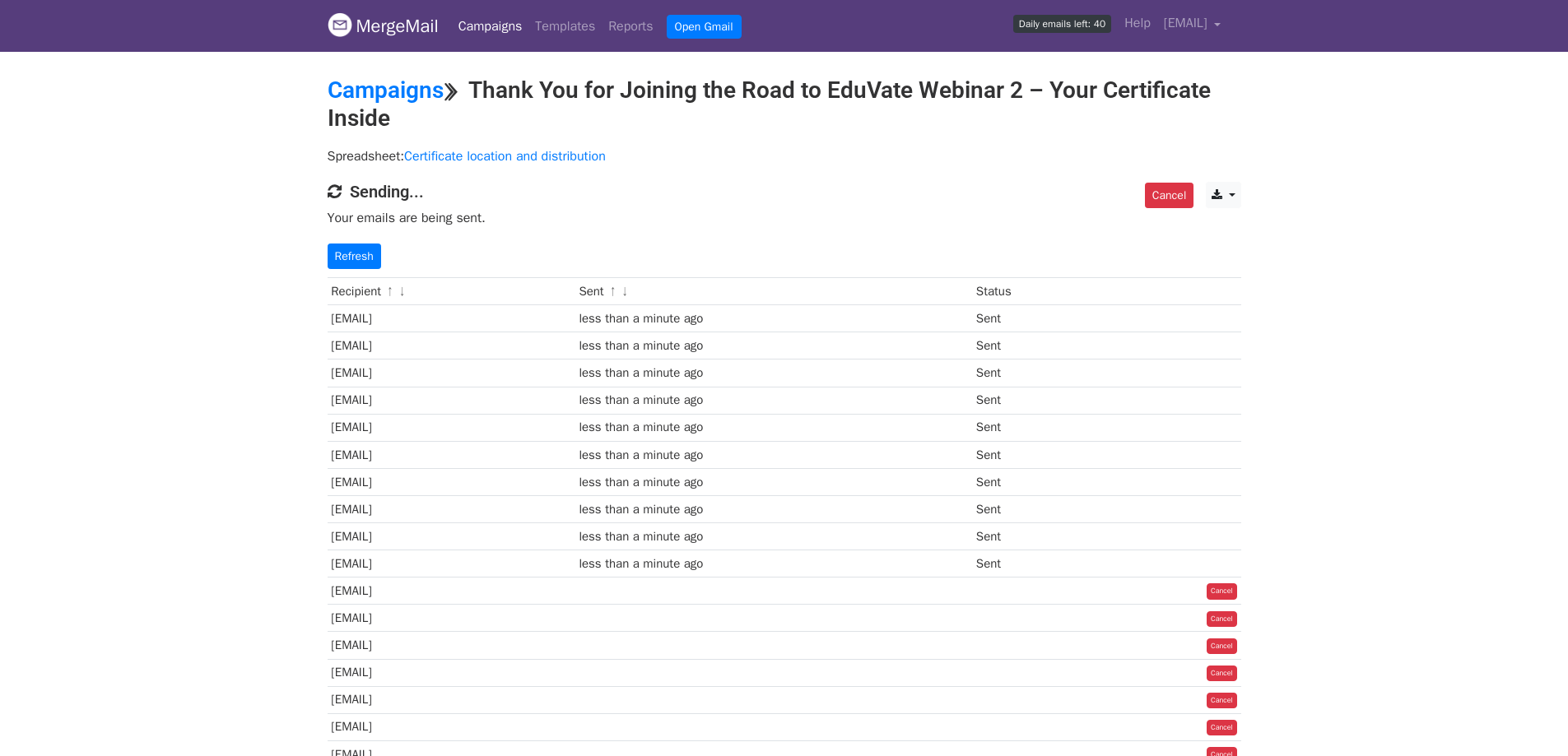 scroll, scrollTop: 0, scrollLeft: 0, axis: both 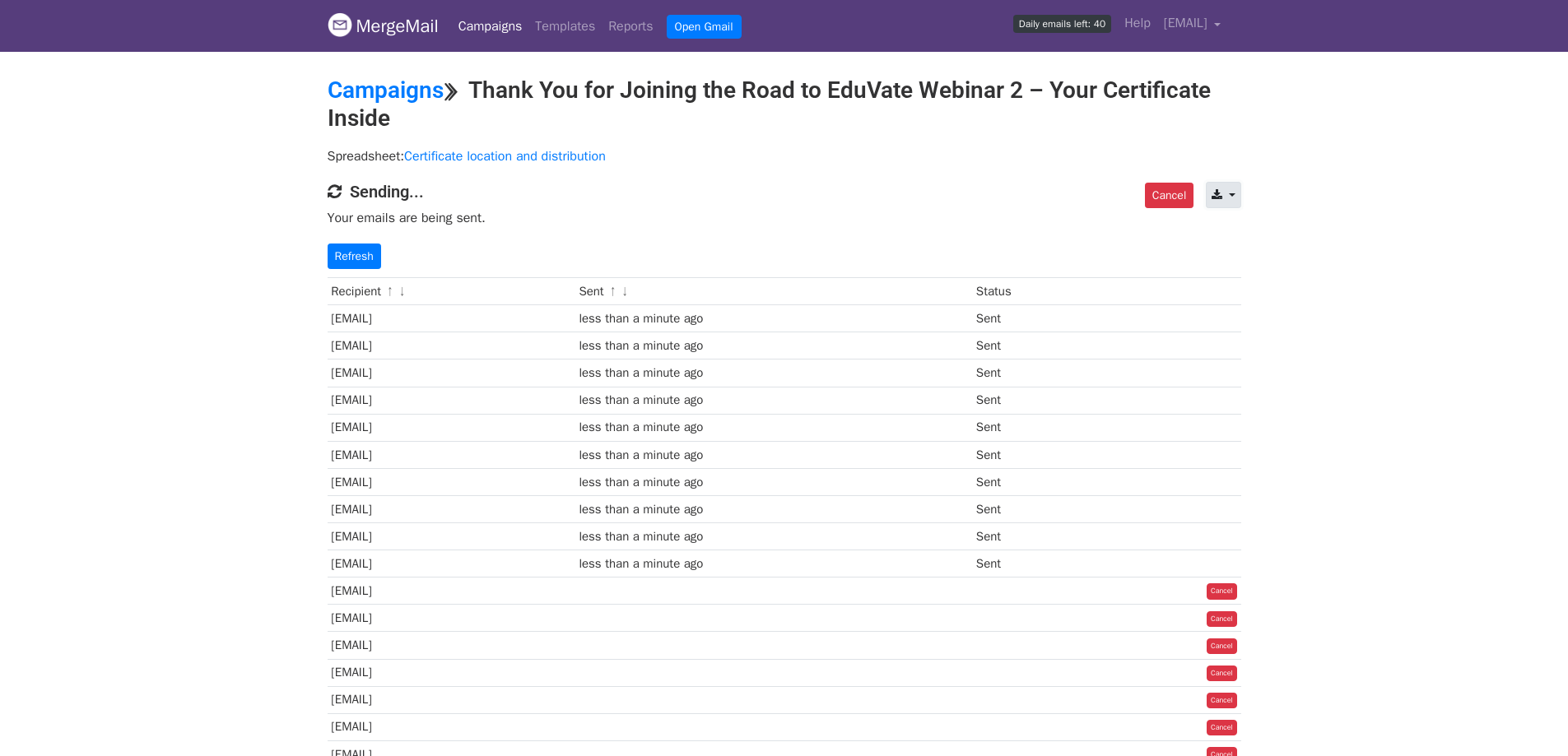 click at bounding box center [1223, 195] 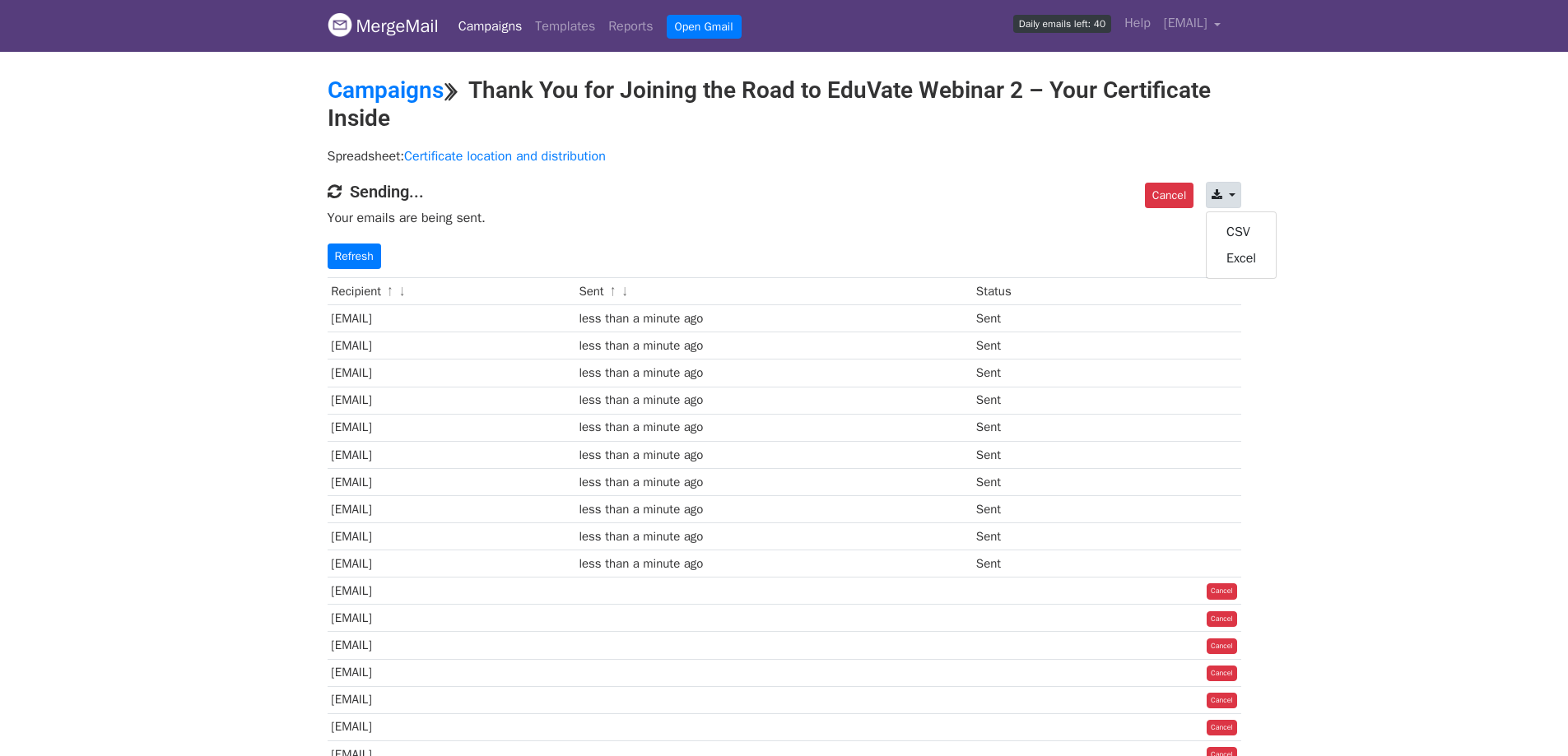 click on "MergeMail
Campaigns
Templates
Reports
Open Gmail
Daily emails left: 40
Help
[EMAIL]
Account
Unsubscribes
Integrations
Notification Settings
Sign out
New Features
You're all caught up!
Scheduled Campaigns
Schedule your emails to be sent later.
Read more
Account Reports
View reports across all of your campaigns to find highly-engaged recipients and to see which templates and campaigns have the most clicks and opens.
Read more
View my reports
Template Editor
Create beautiful emails using our powerful template editor.
Read more
View my templates
Campaigns
⟫
Thank You for Joining the Road to EduVate Webinar 2 – Your Certificate Inside
Spreadsheet:
Certificate location and distribution
Cancel
CSV
Excel
Sending..." at bounding box center [784, 709] 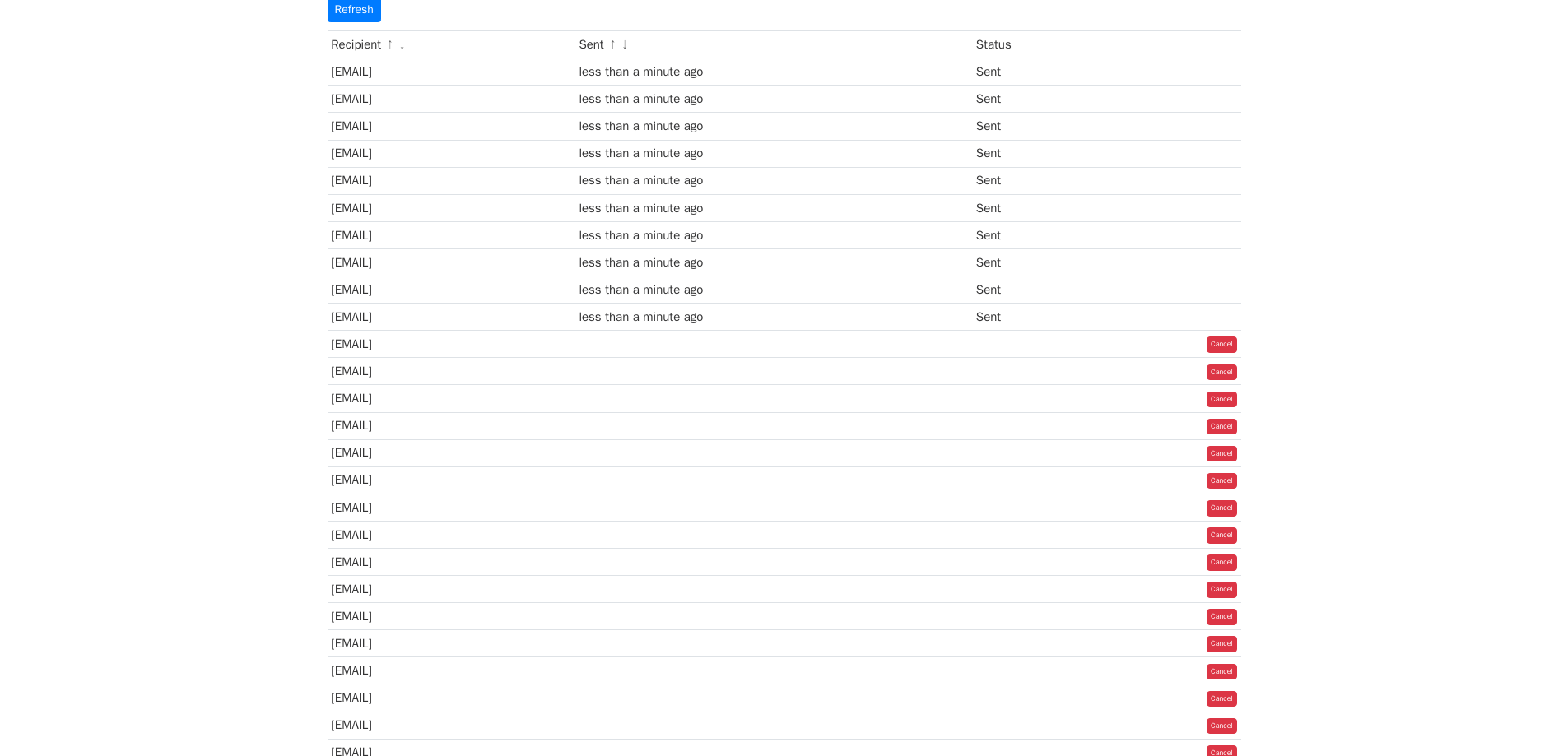 scroll, scrollTop: 0, scrollLeft: 0, axis: both 